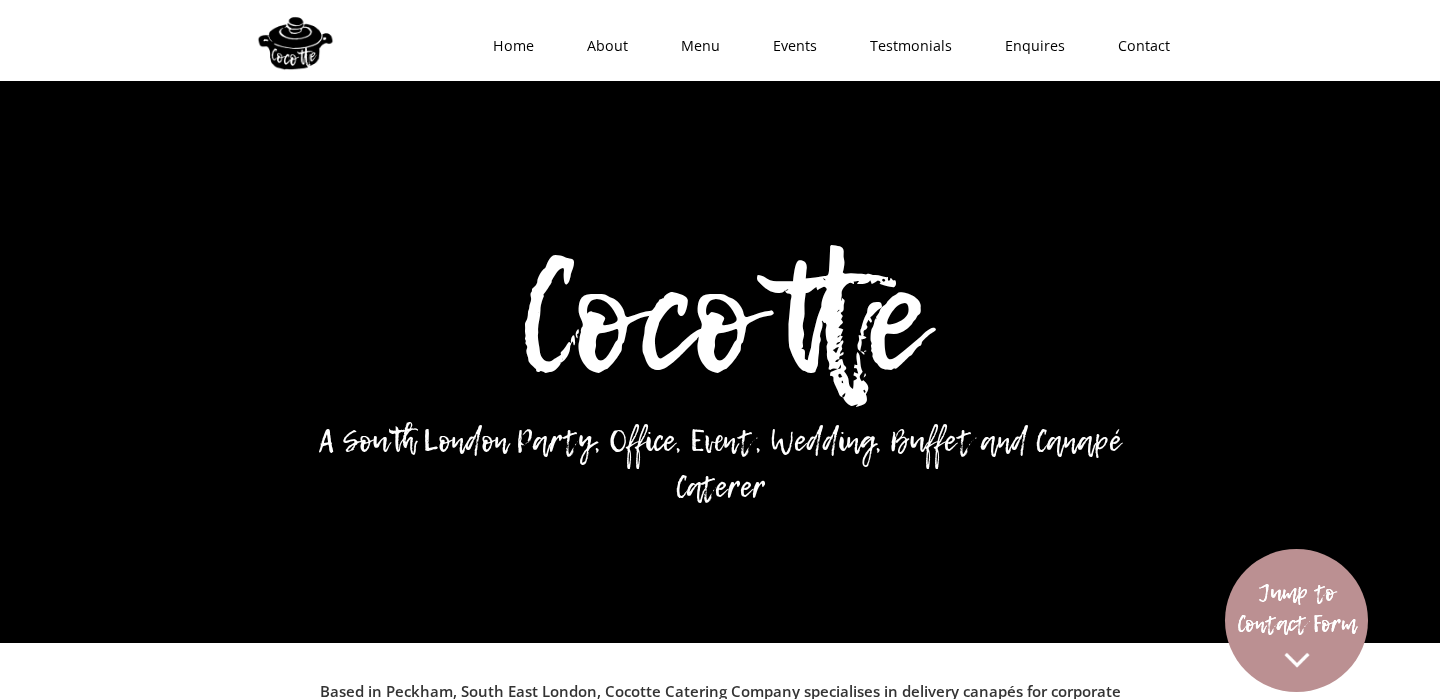 scroll, scrollTop: 0, scrollLeft: 0, axis: both 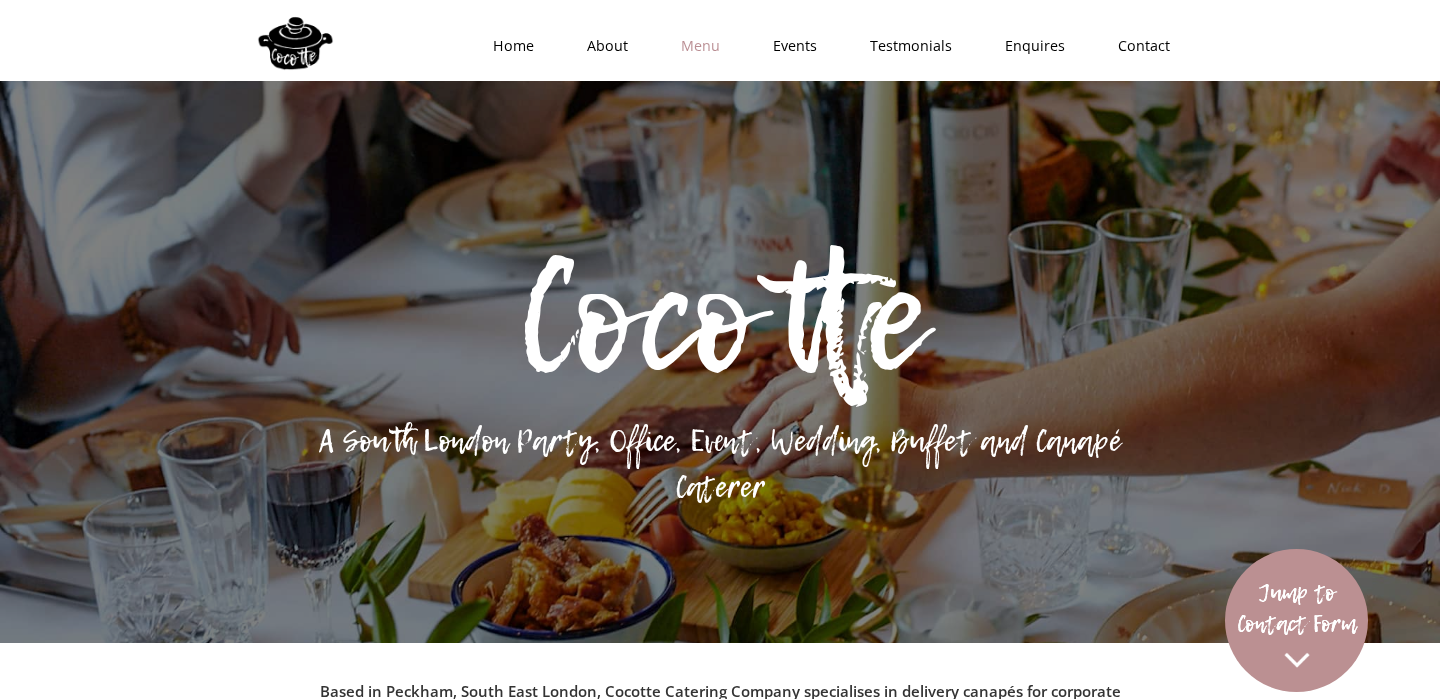 click on "Menu" at bounding box center [694, 46] 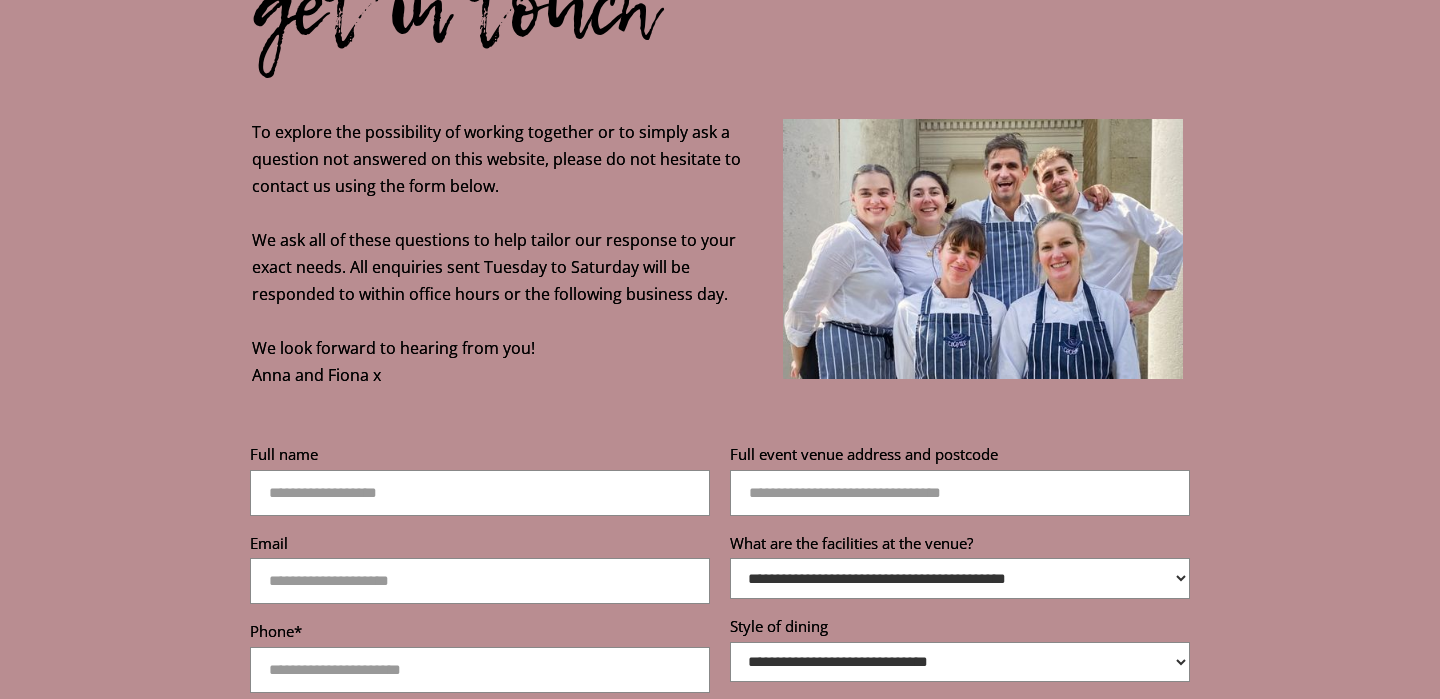 scroll, scrollTop: 6219, scrollLeft: 0, axis: vertical 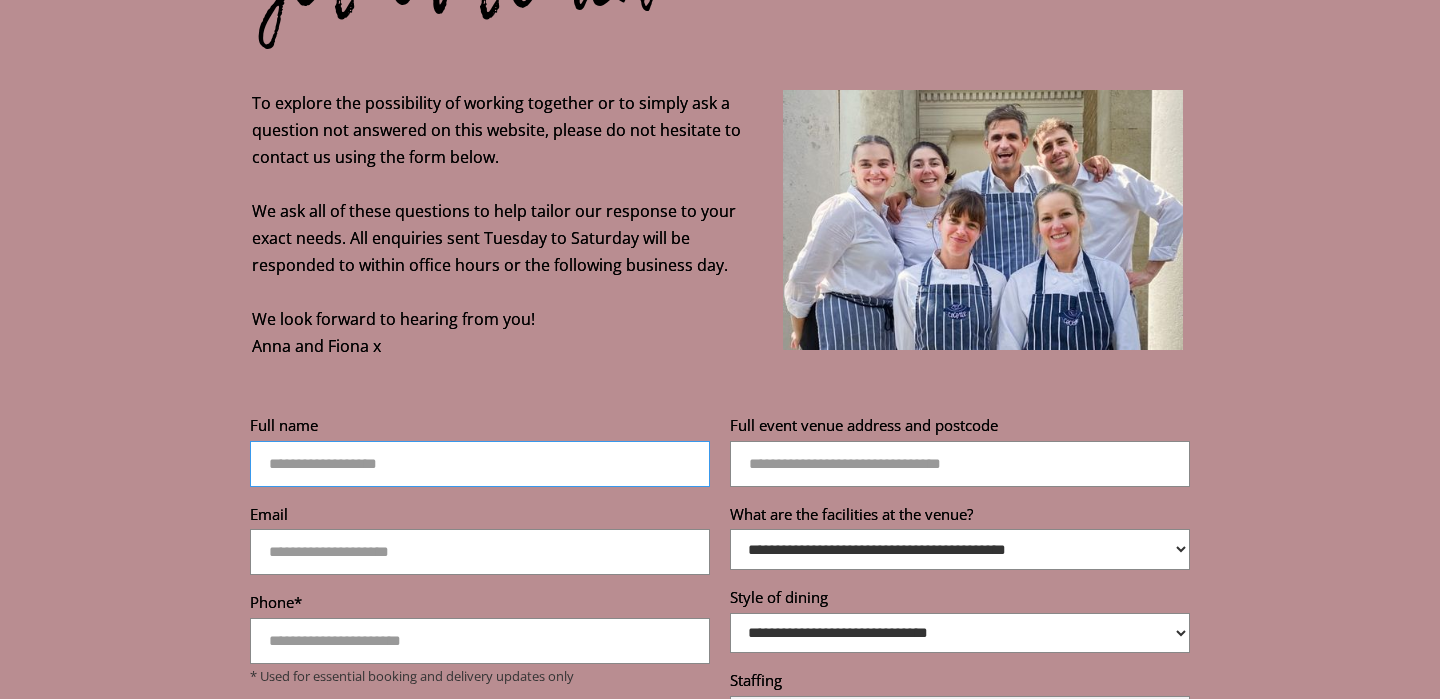 click on "Full name" at bounding box center (480, 464) 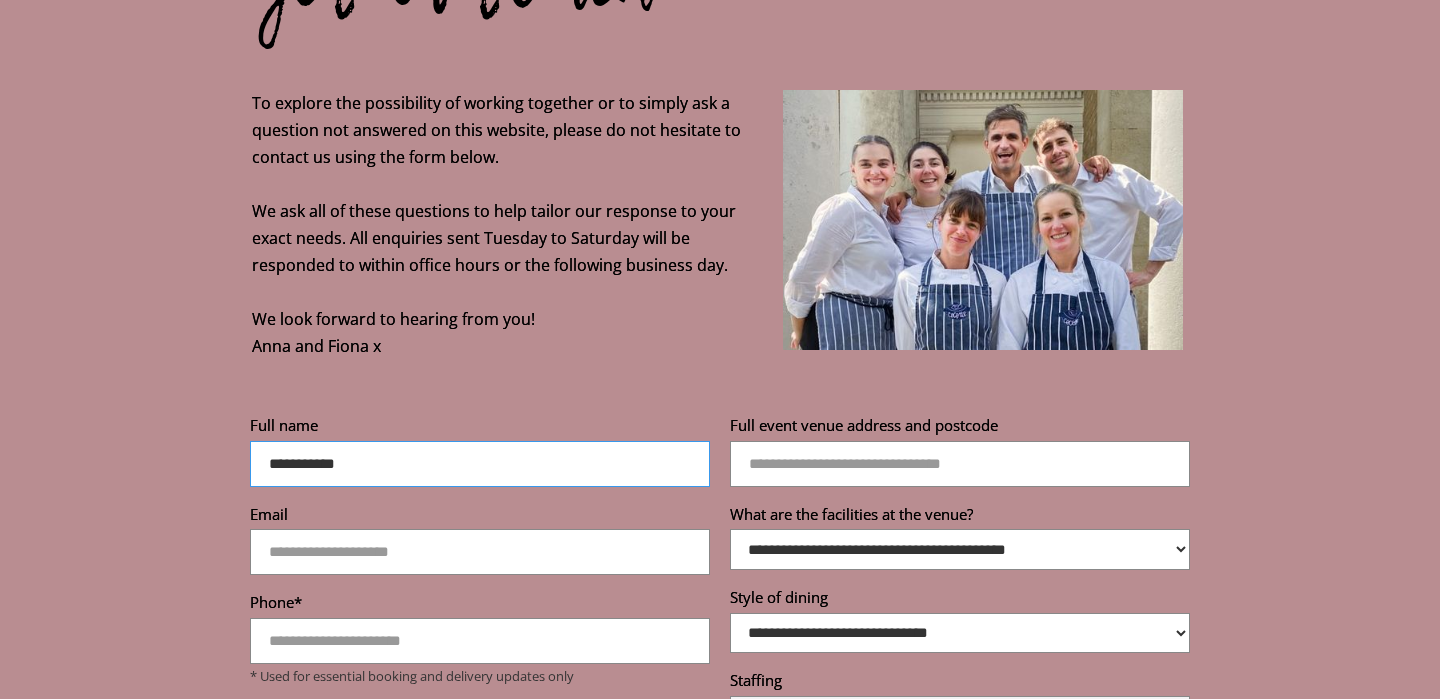 type on "**********" 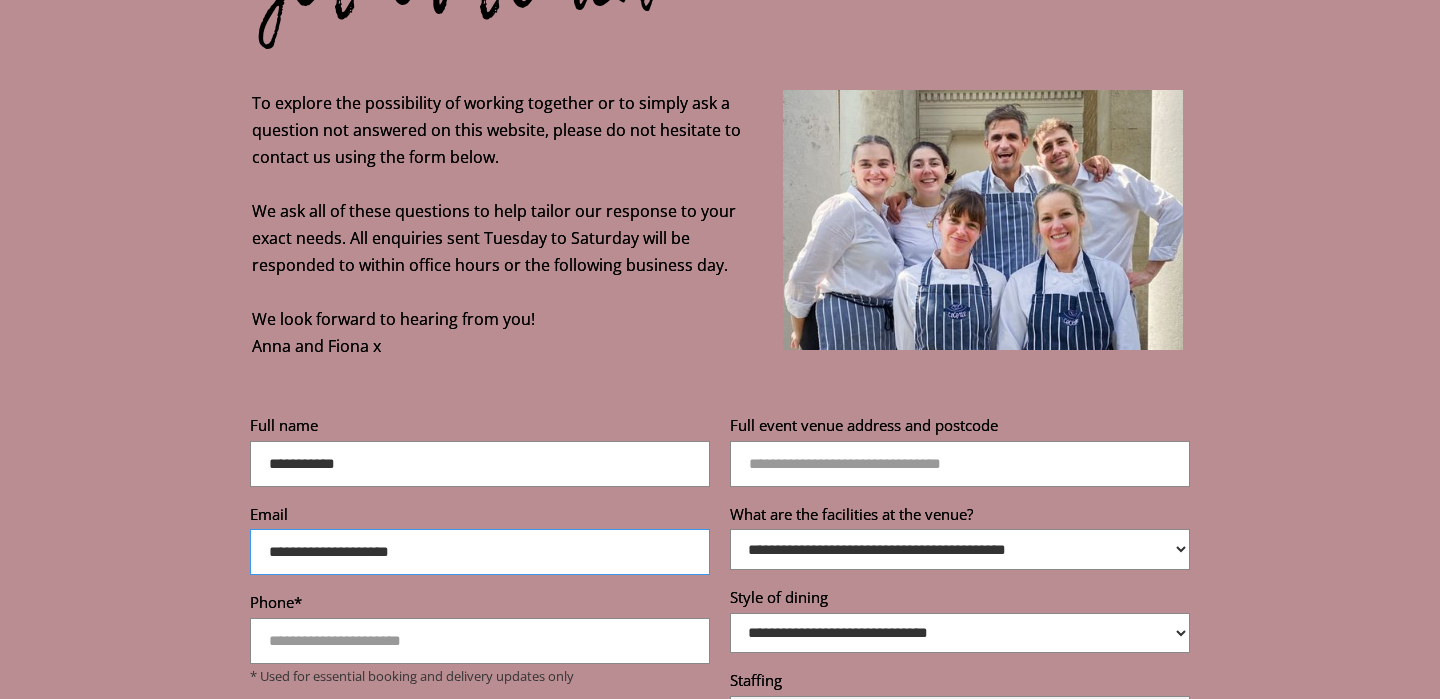 type on "**********" 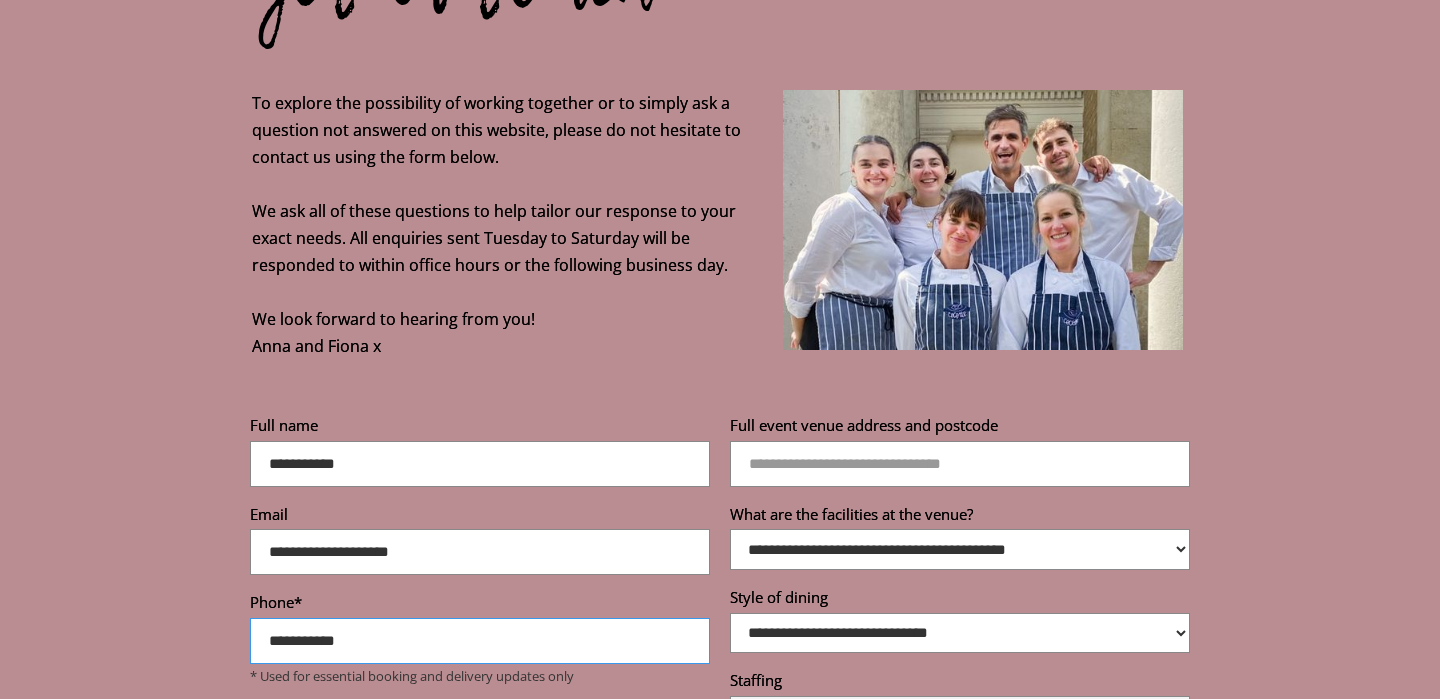 type on "**********" 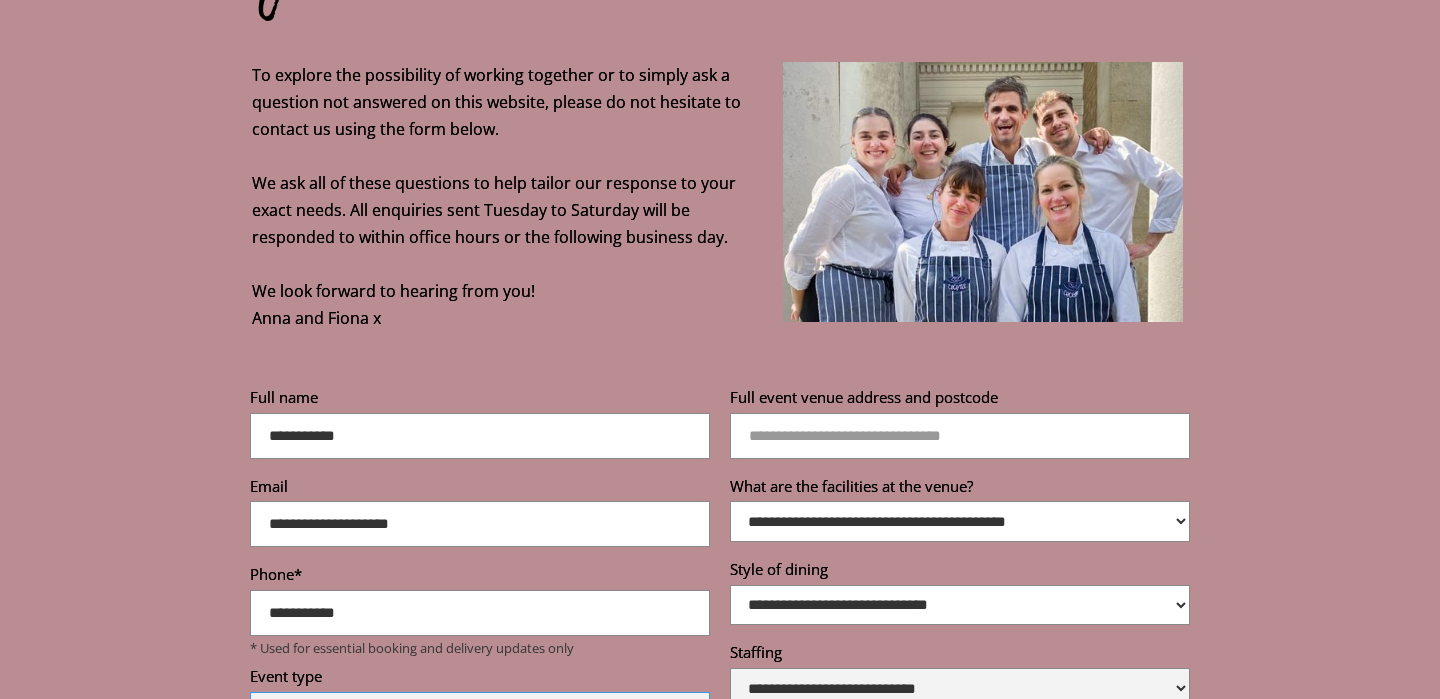 scroll, scrollTop: 6382, scrollLeft: 0, axis: vertical 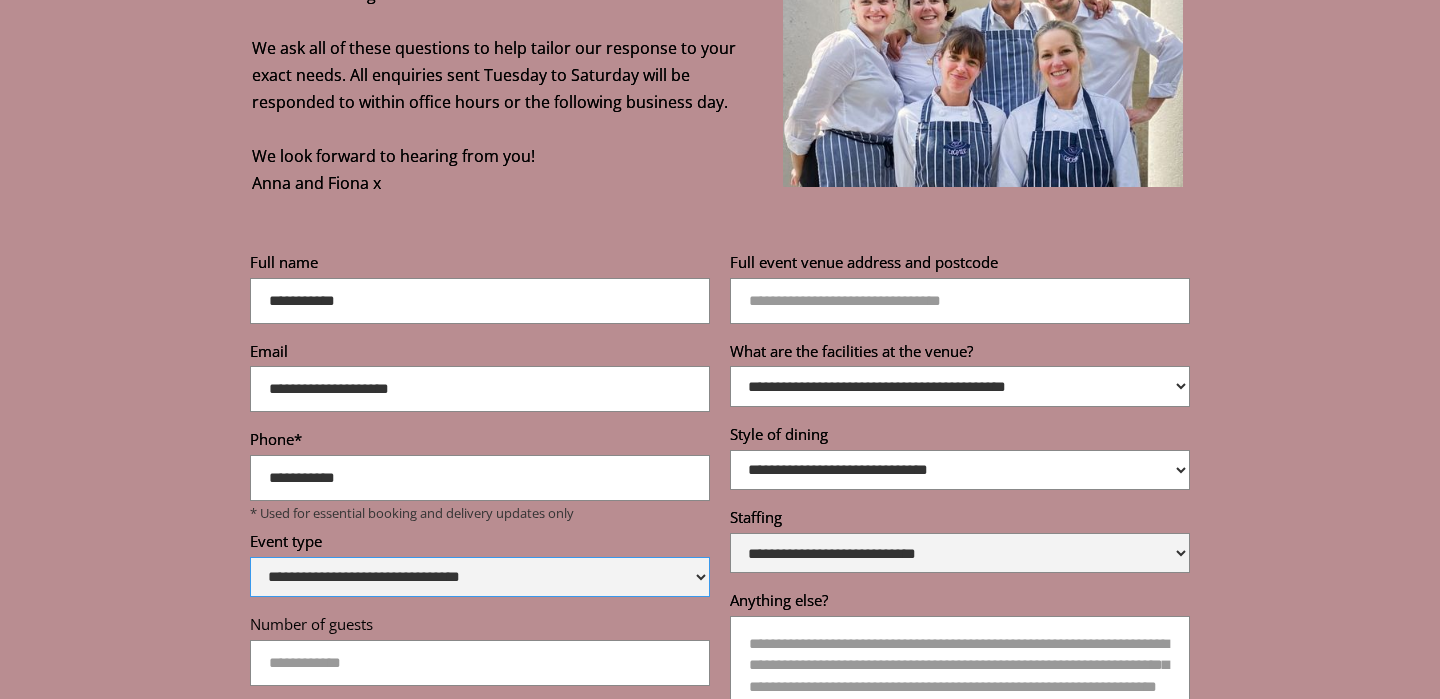 click on "**********" at bounding box center (480, 577) 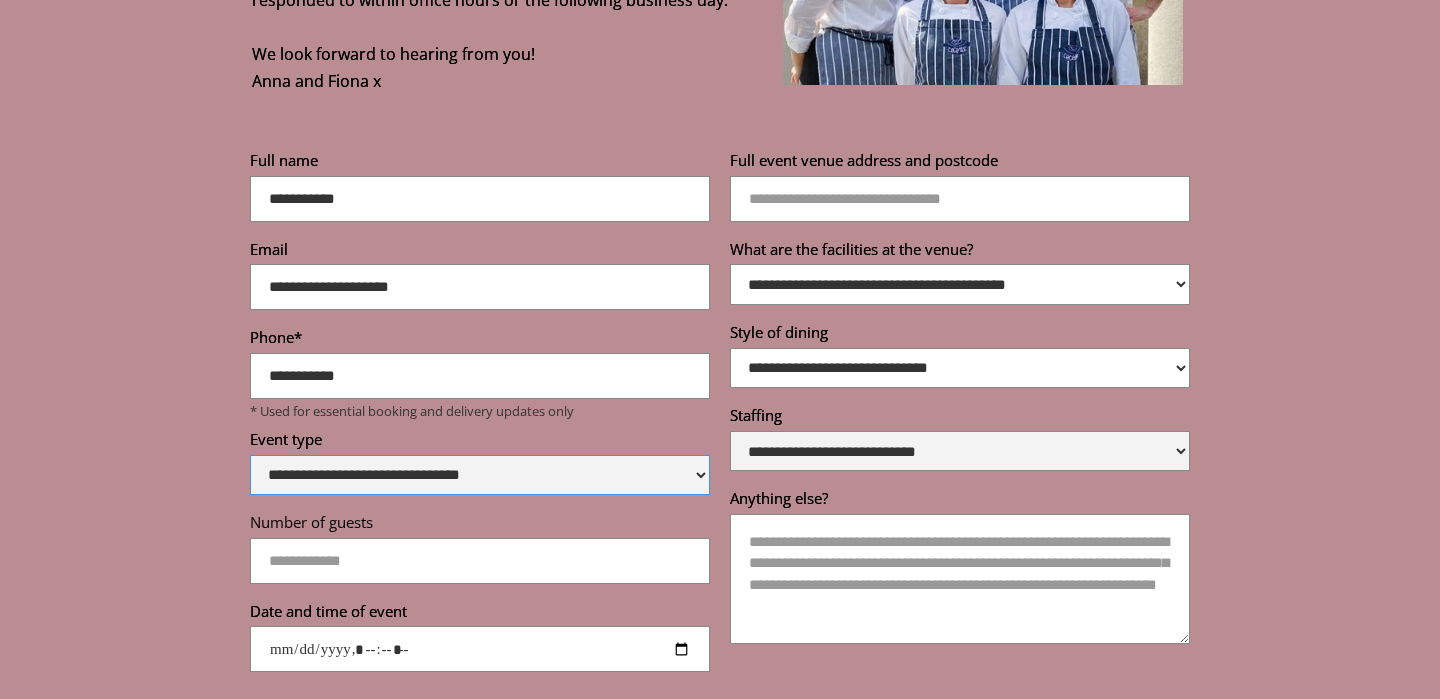 scroll, scrollTop: 6485, scrollLeft: 0, axis: vertical 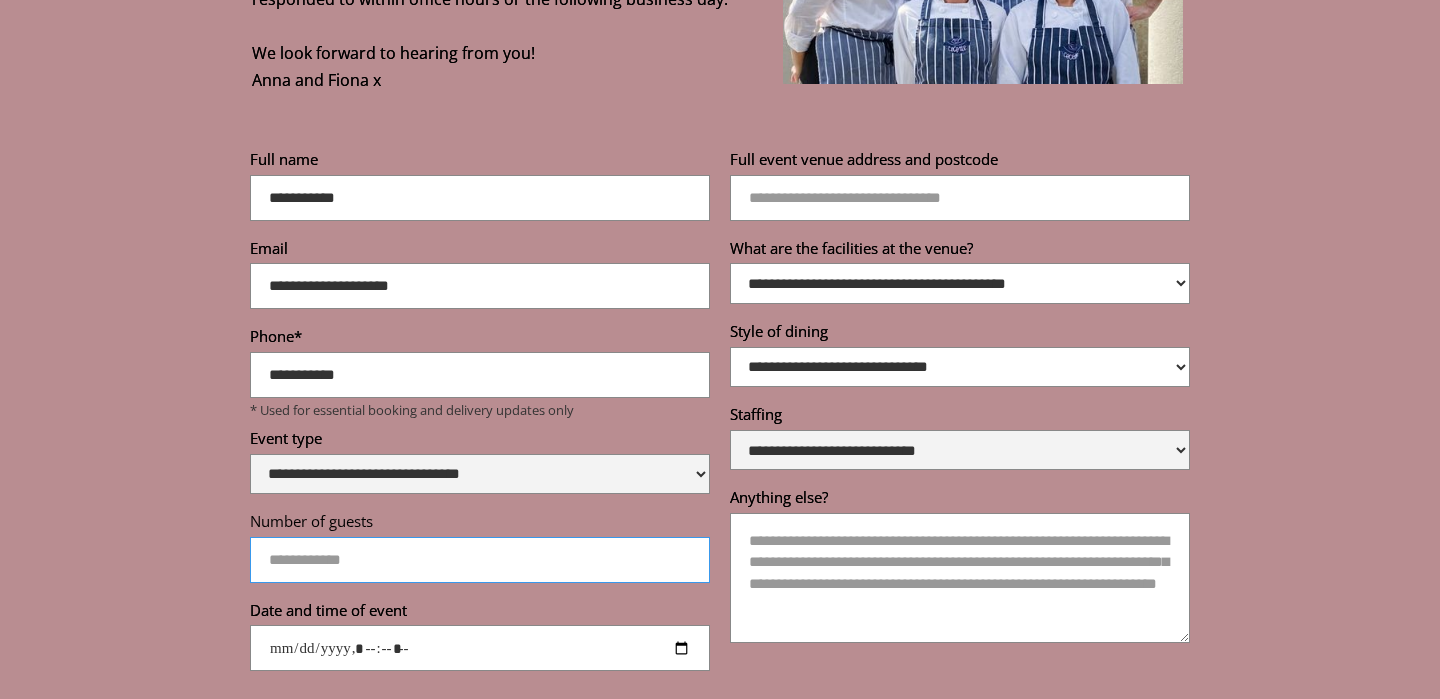 click on "Number of guests" at bounding box center [480, 560] 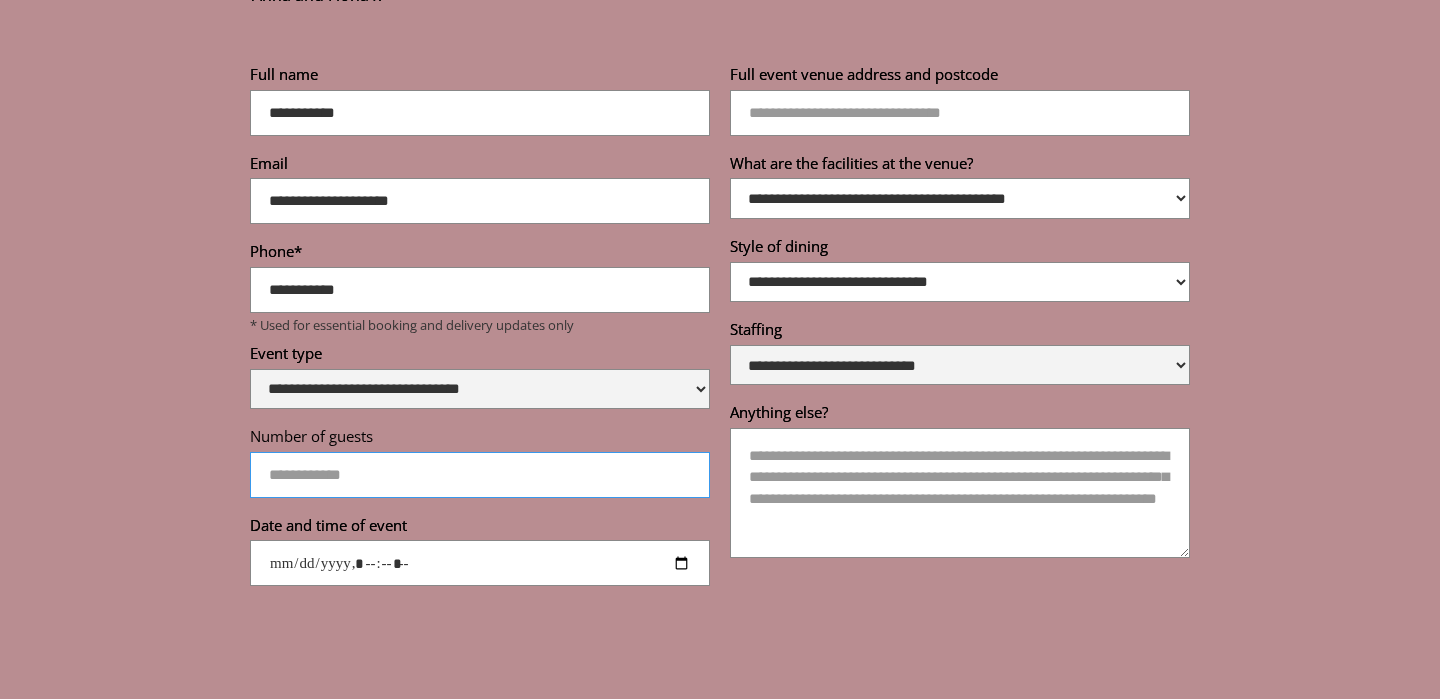 scroll, scrollTop: 6569, scrollLeft: 0, axis: vertical 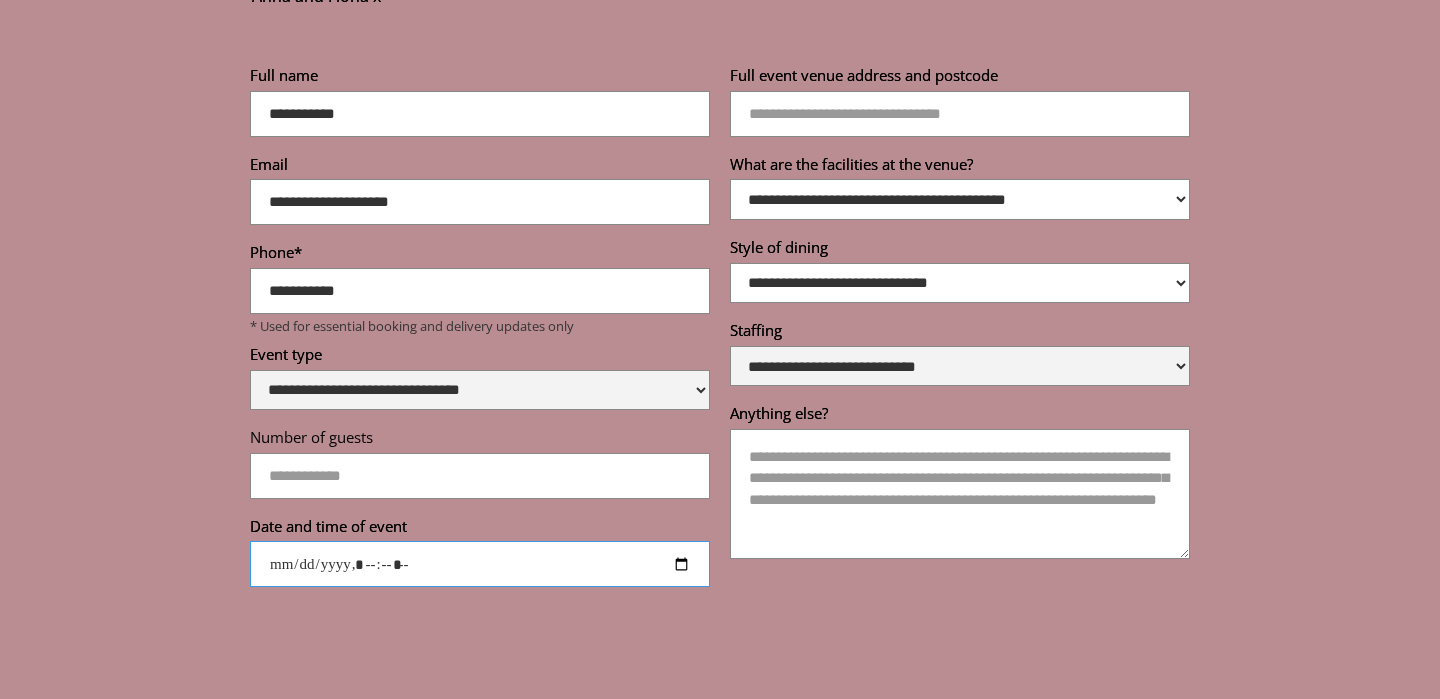 click on "Date and time of event" at bounding box center (480, 564) 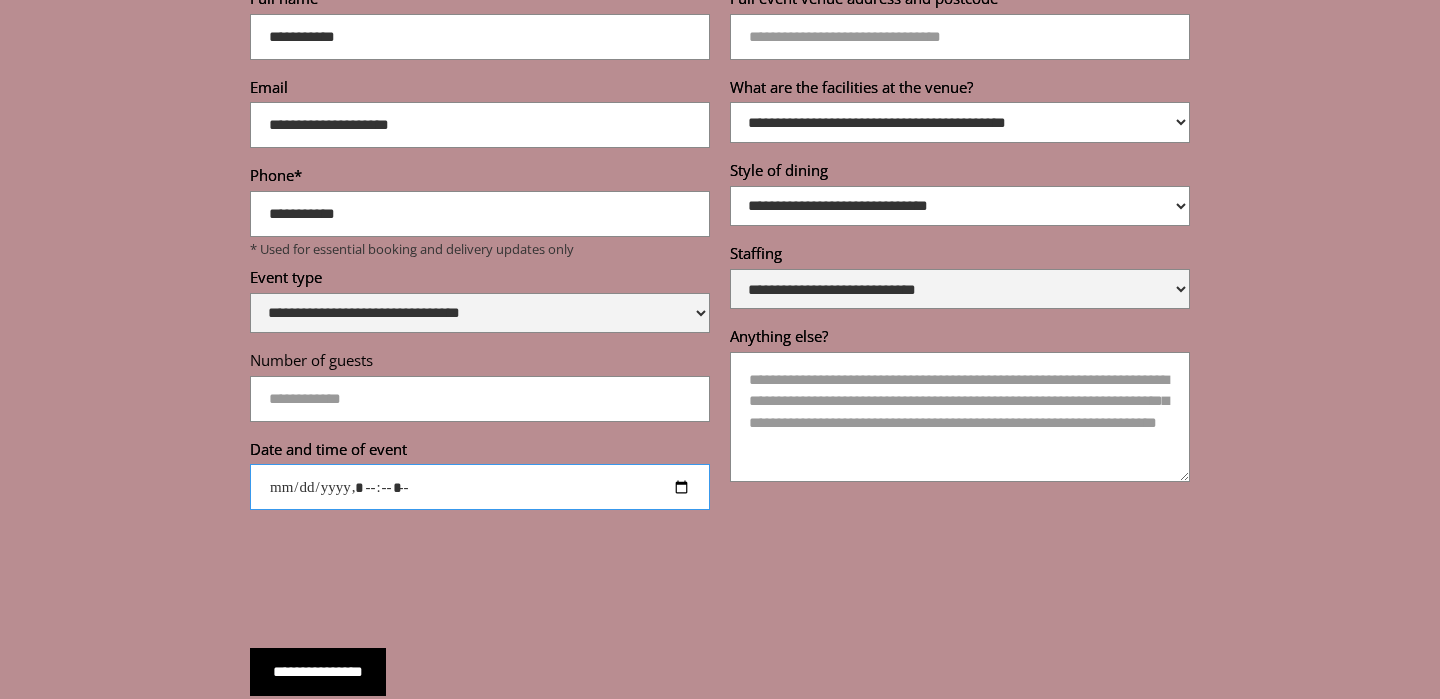 scroll, scrollTop: 6659, scrollLeft: 0, axis: vertical 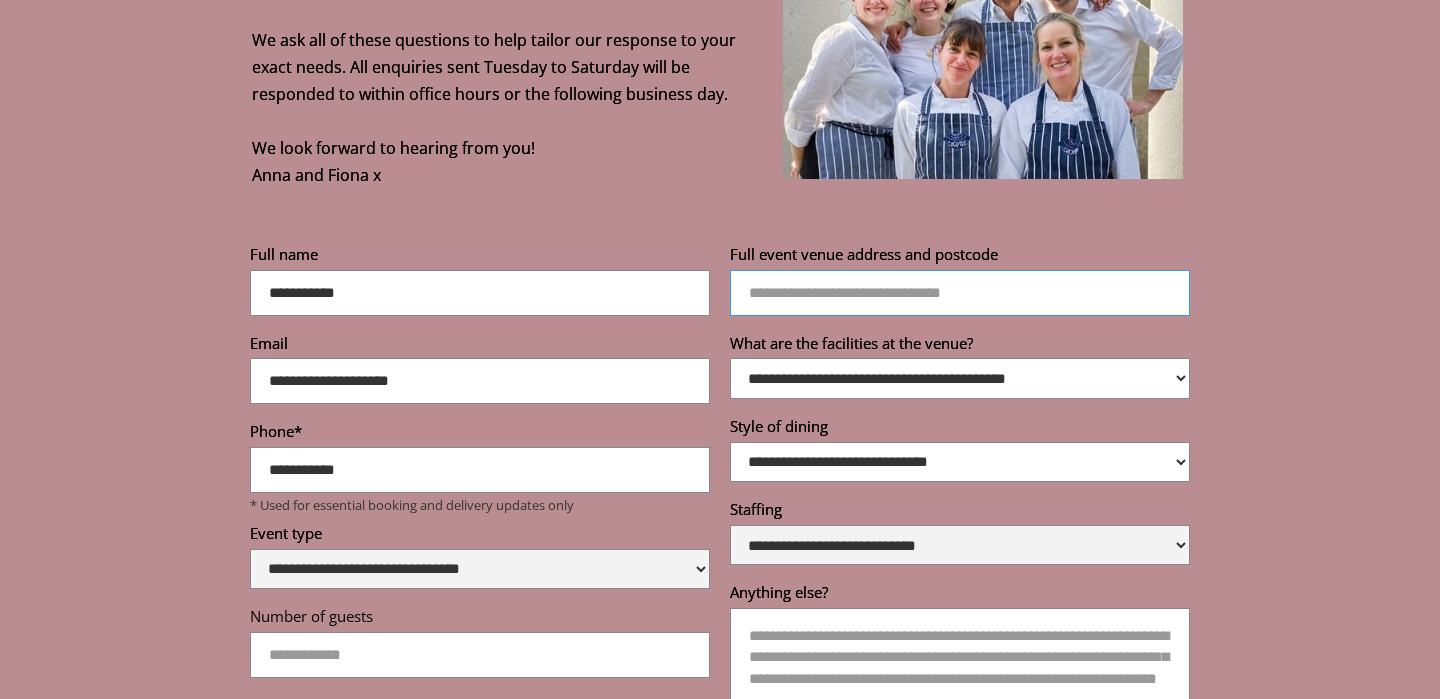 click on "Full event venue address and postcode" at bounding box center [960, 293] 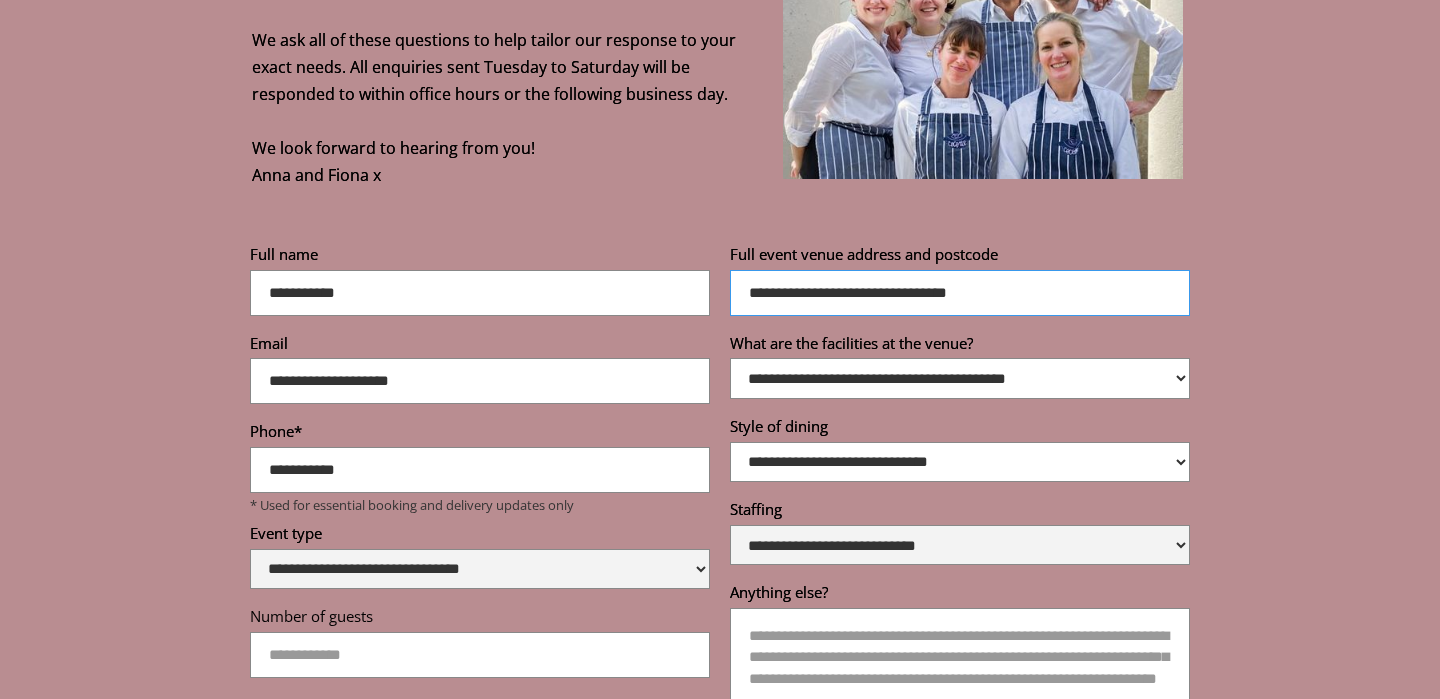 type on "**********" 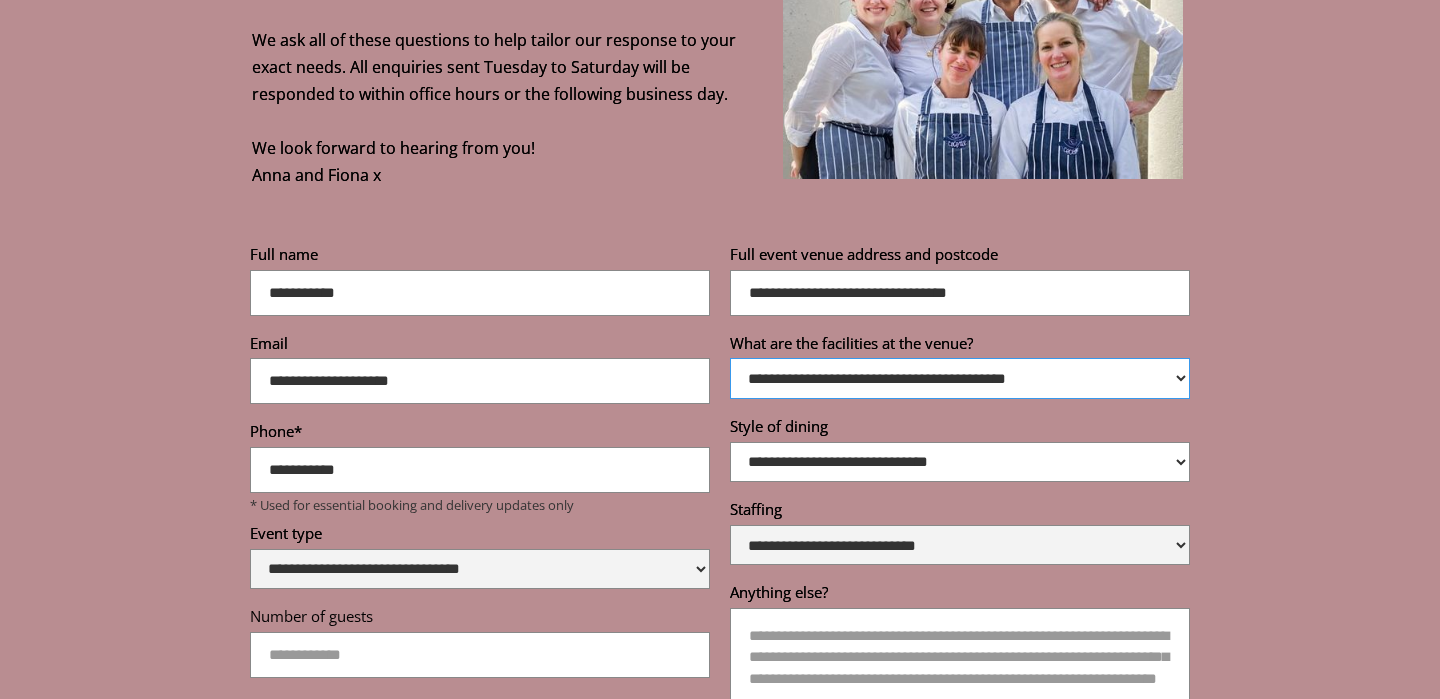 click on "**********" at bounding box center [960, 378] 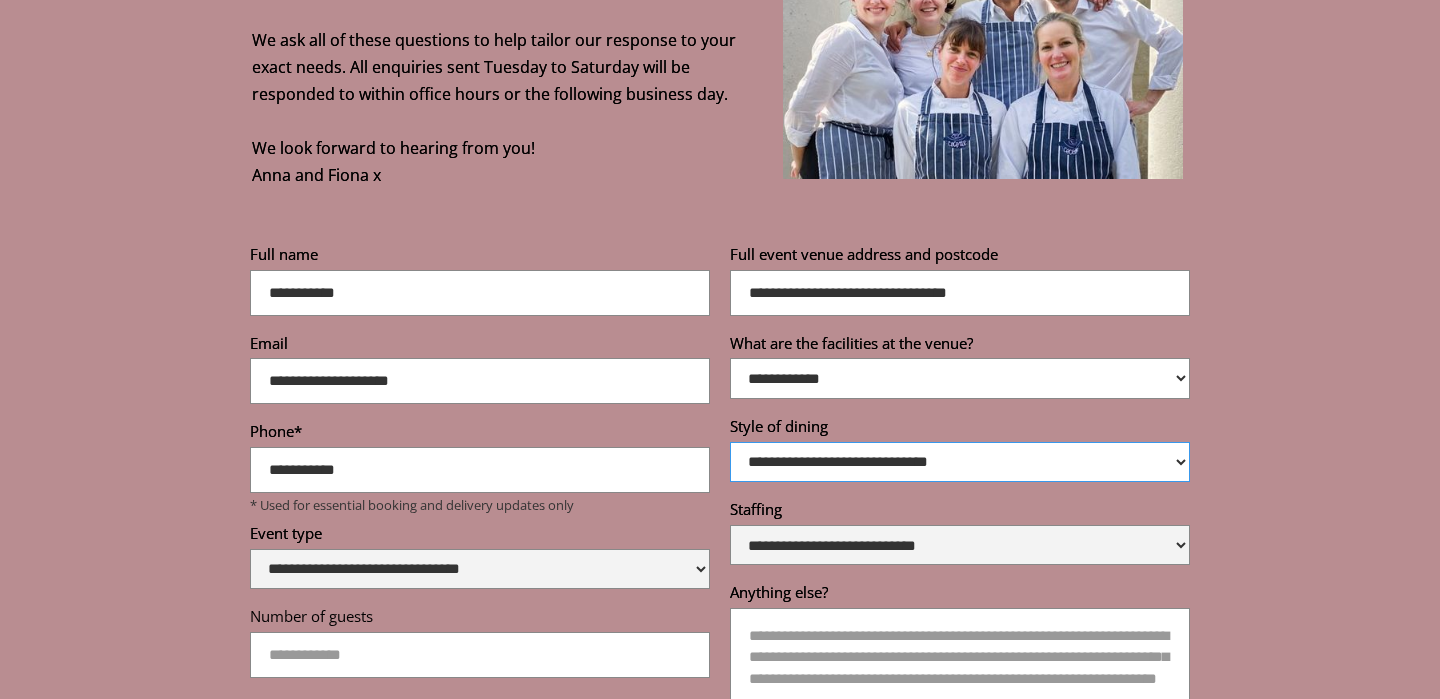 click on "**********" at bounding box center (960, 462) 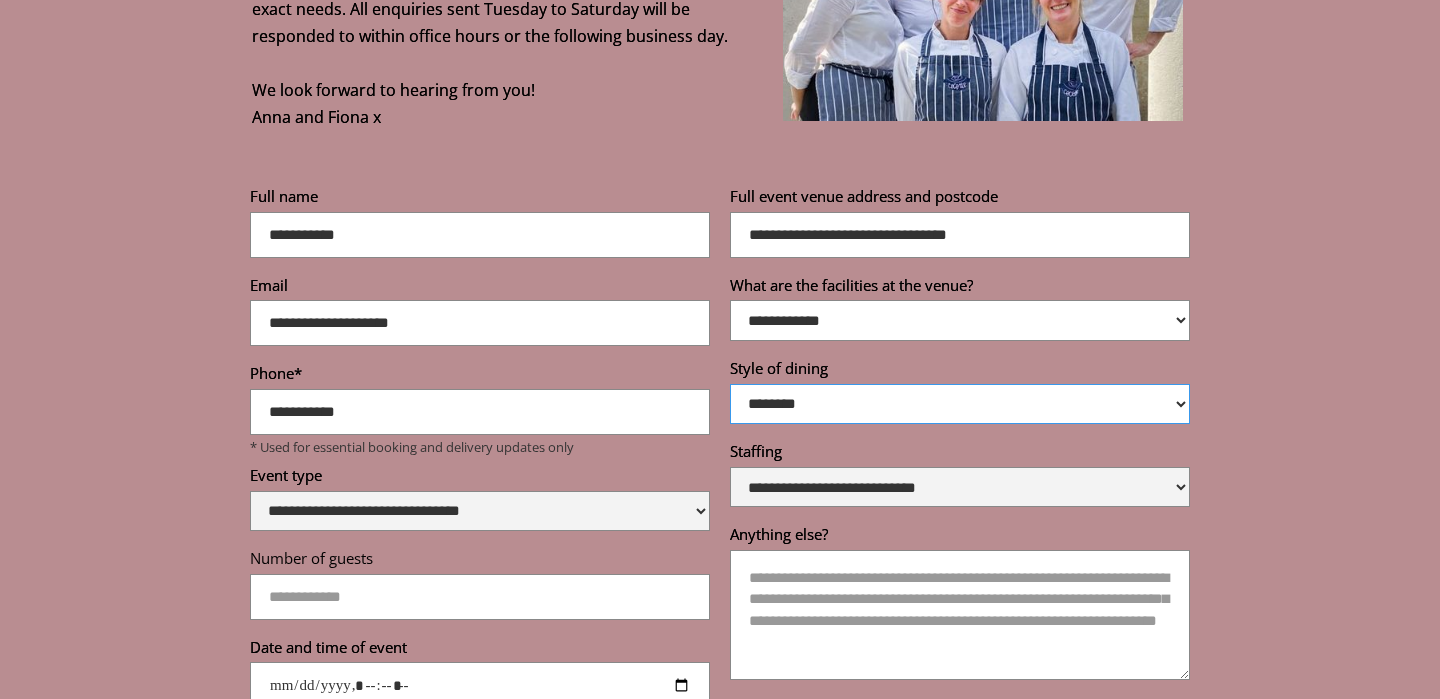 scroll, scrollTop: 6451, scrollLeft: 0, axis: vertical 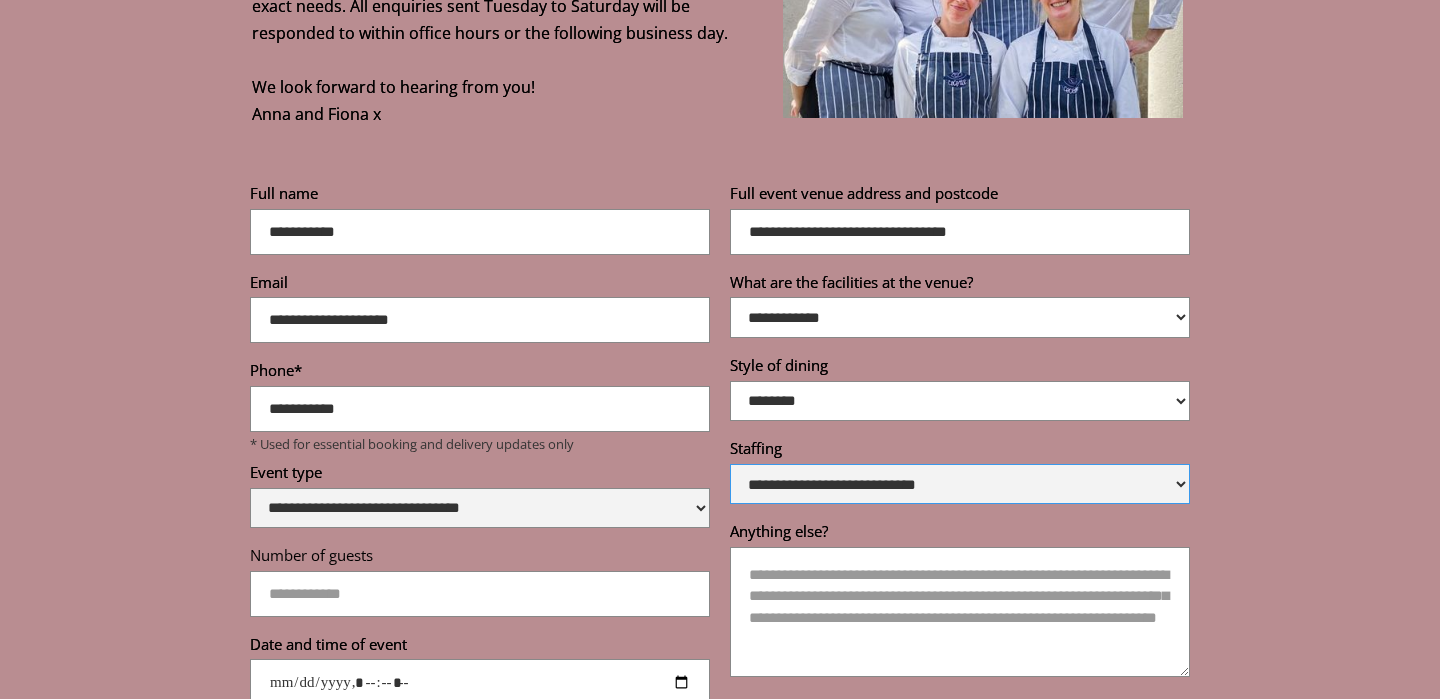 click on "**********" at bounding box center [960, 484] 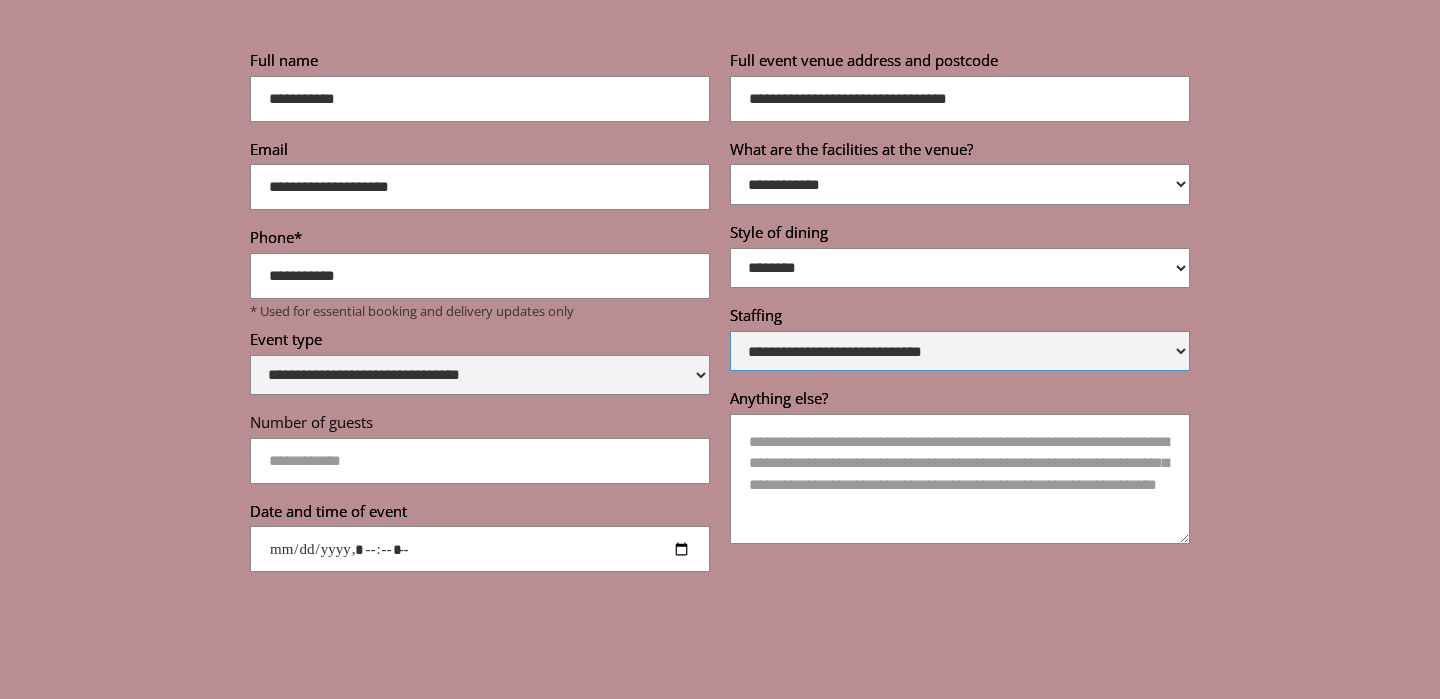 scroll, scrollTop: 6585, scrollLeft: 0, axis: vertical 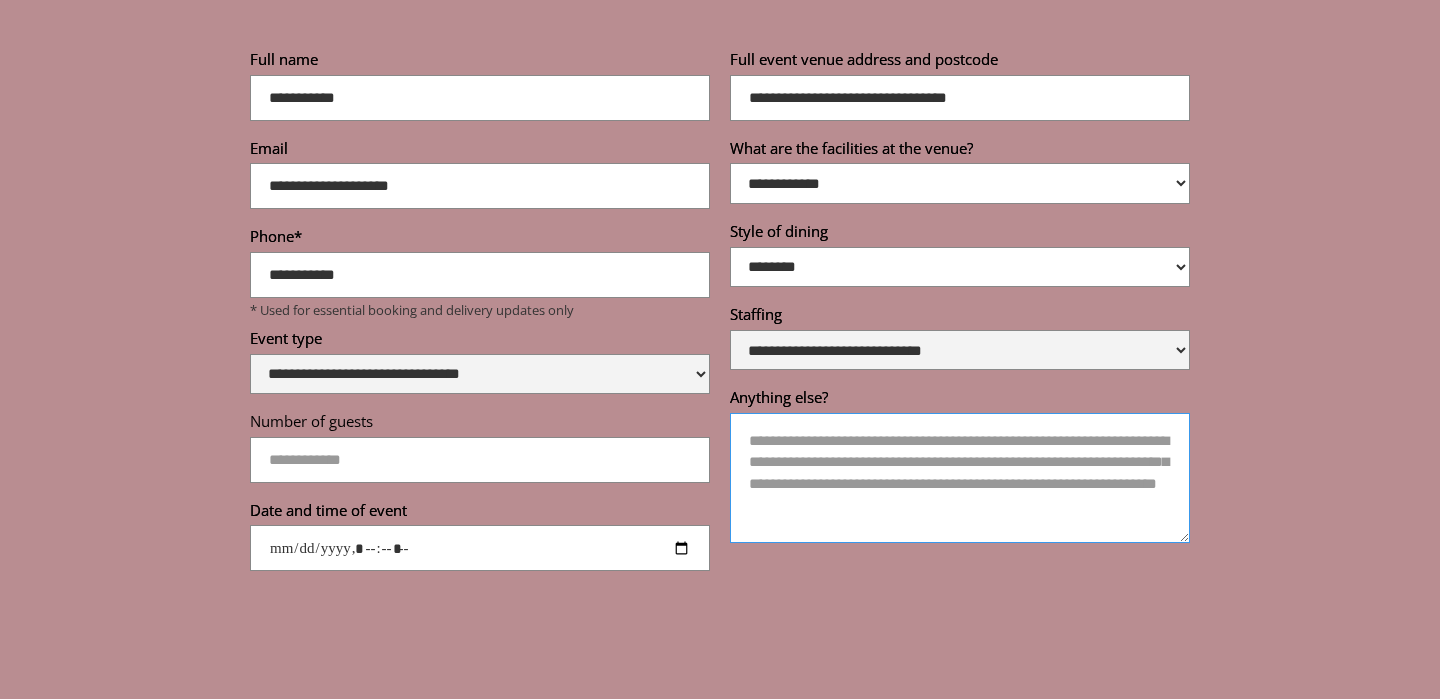 click on "Anything else?" at bounding box center [960, 478] 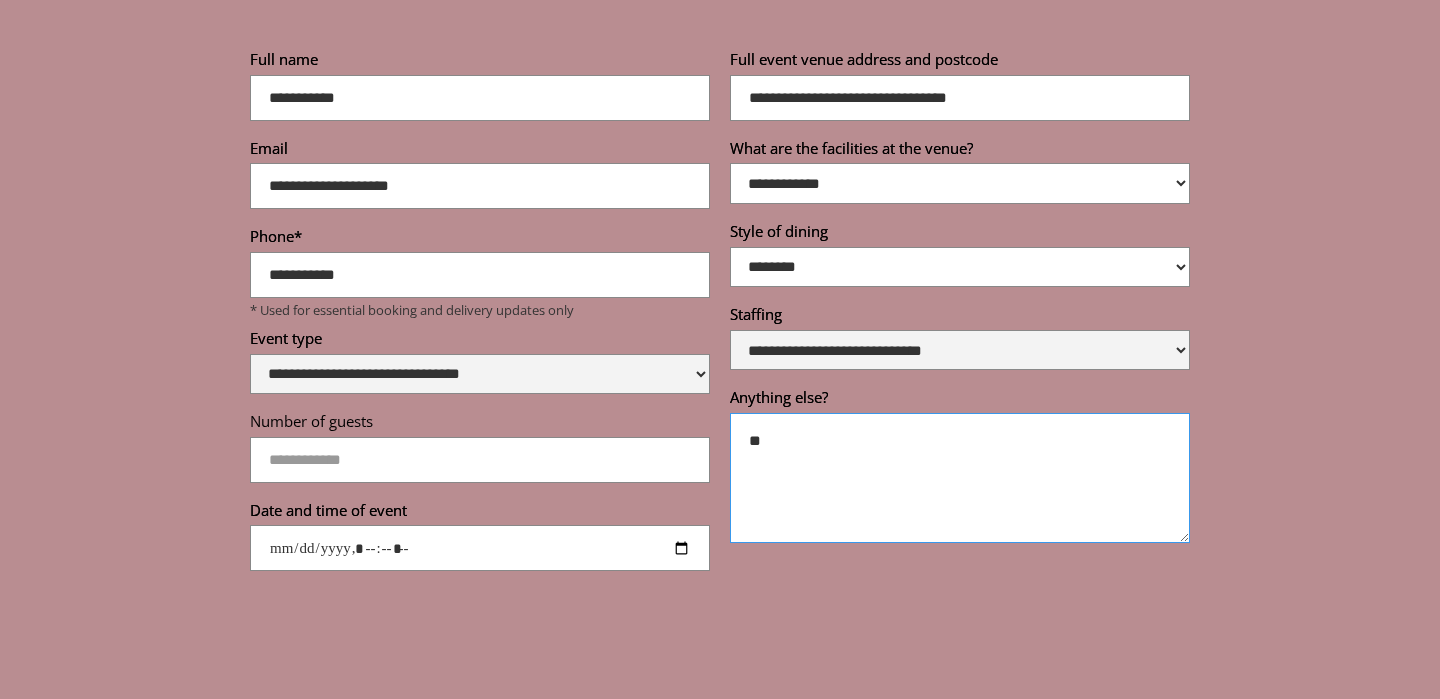 type on "*" 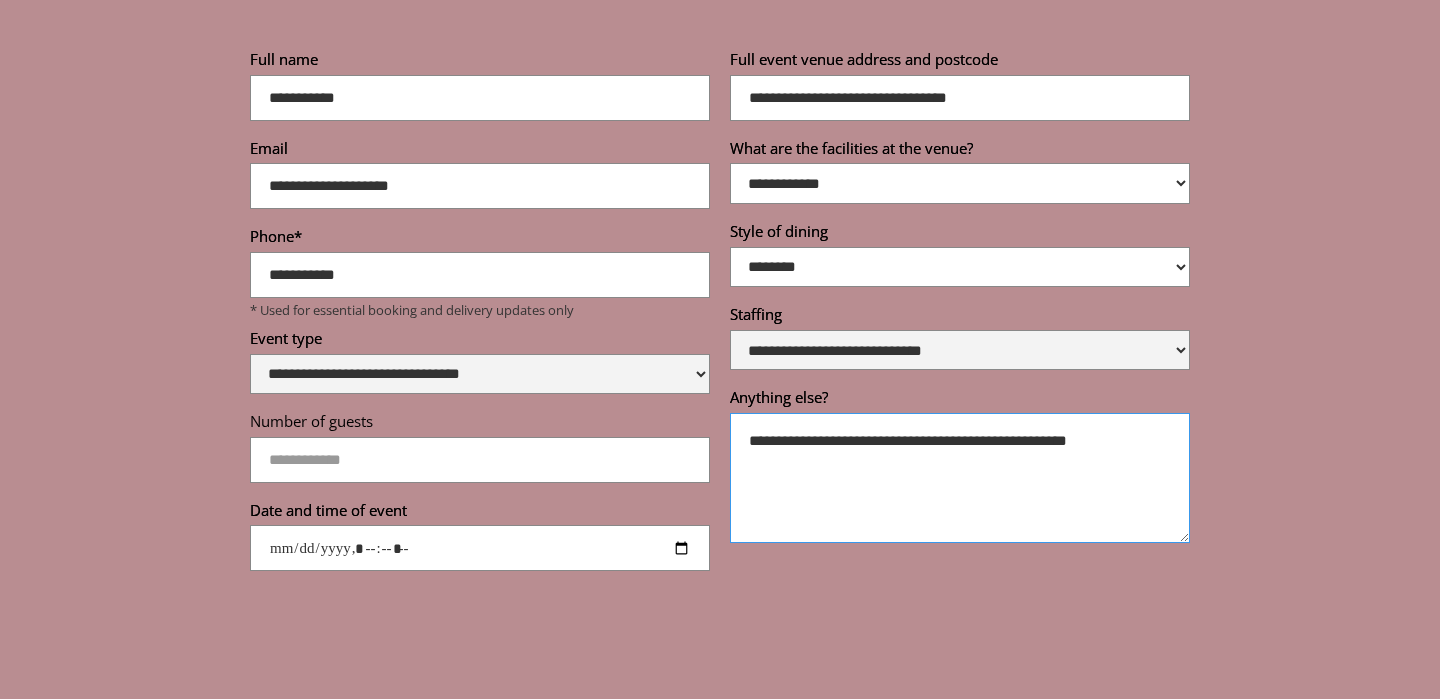 click on "**********" at bounding box center [960, 478] 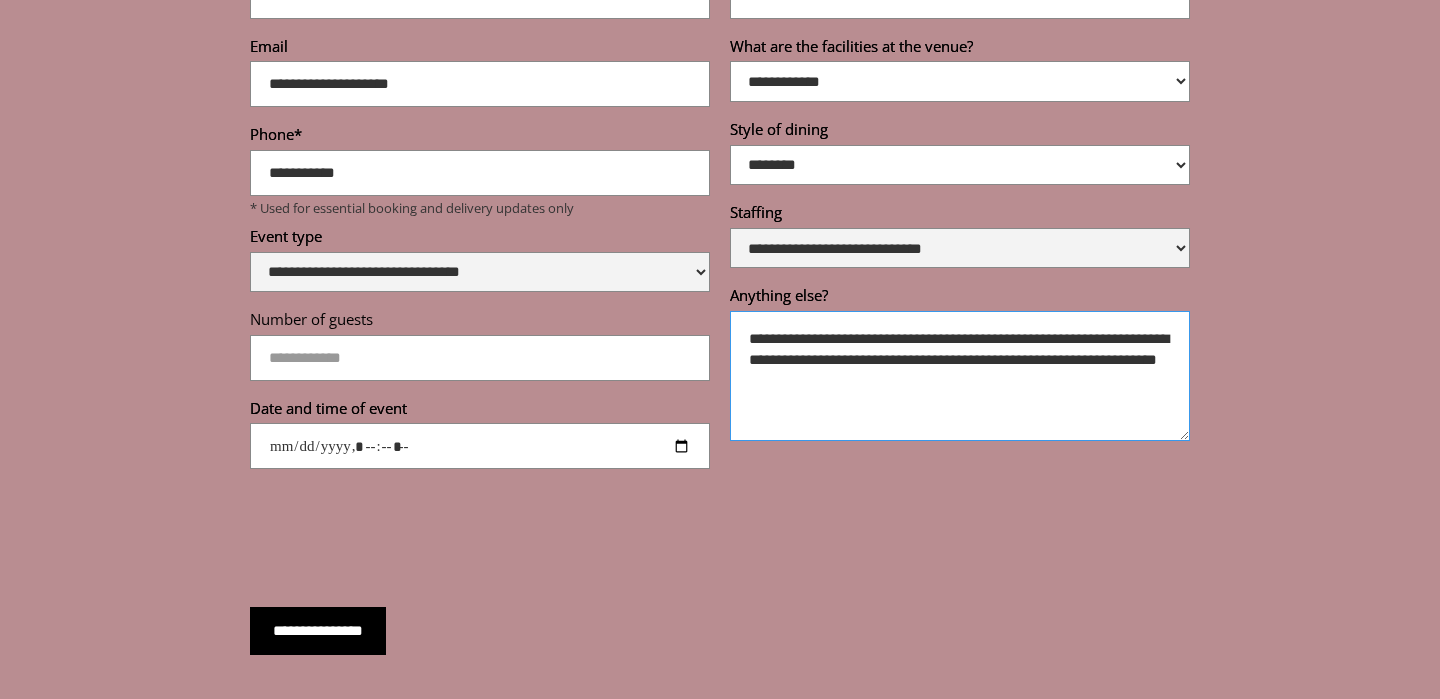 scroll, scrollTop: 6690, scrollLeft: 0, axis: vertical 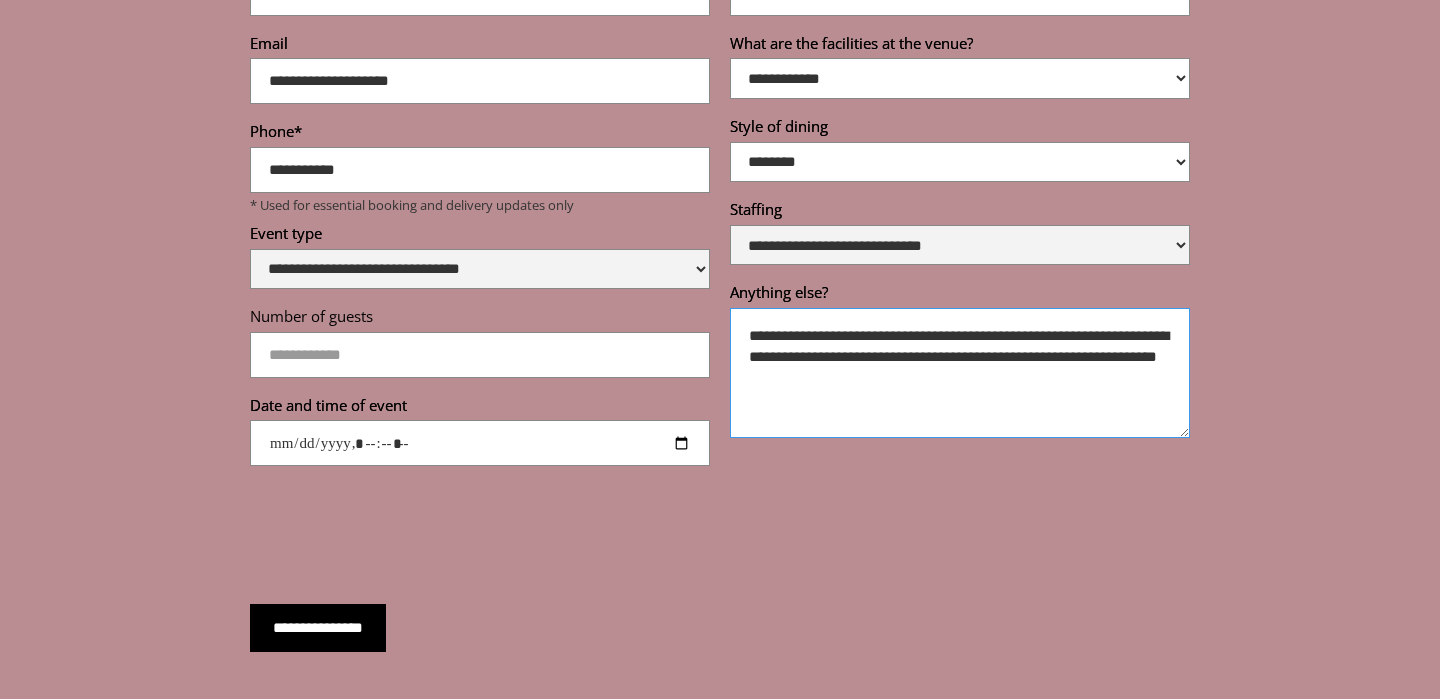type on "**********" 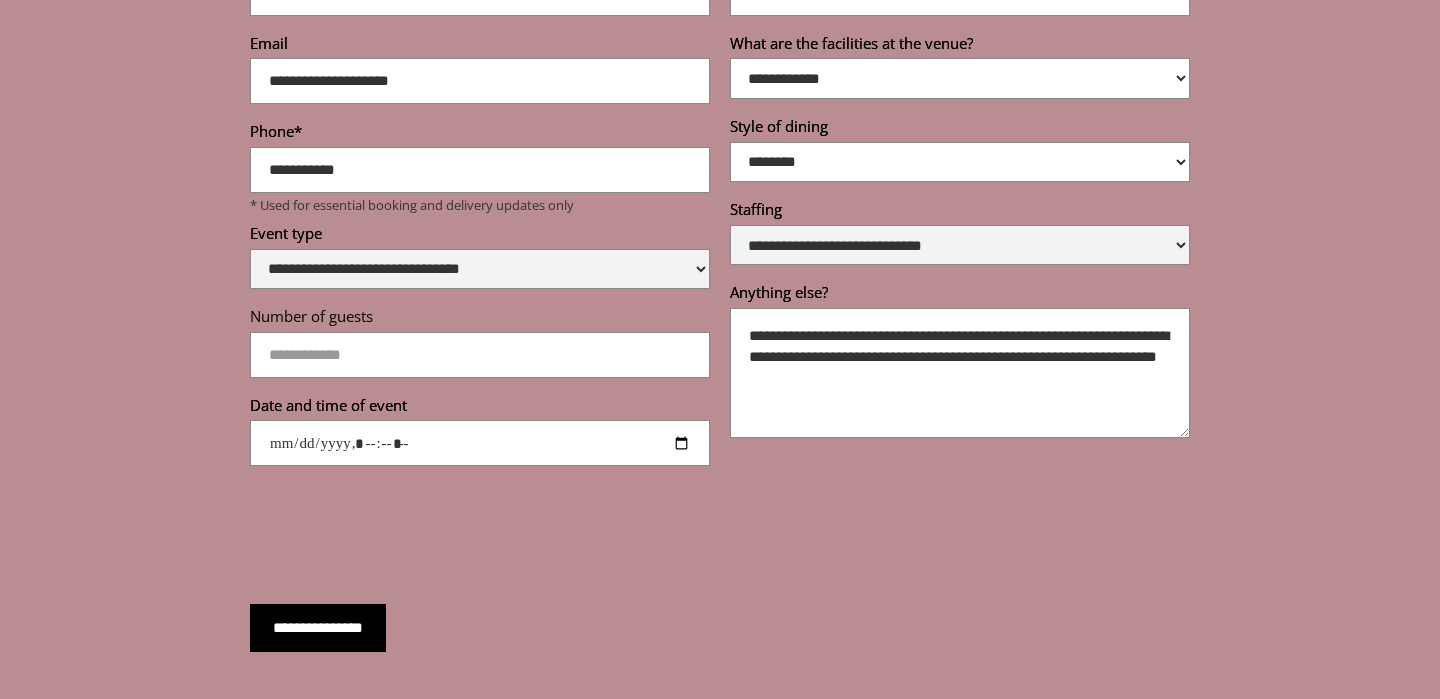 click on "**********" at bounding box center (318, 628) 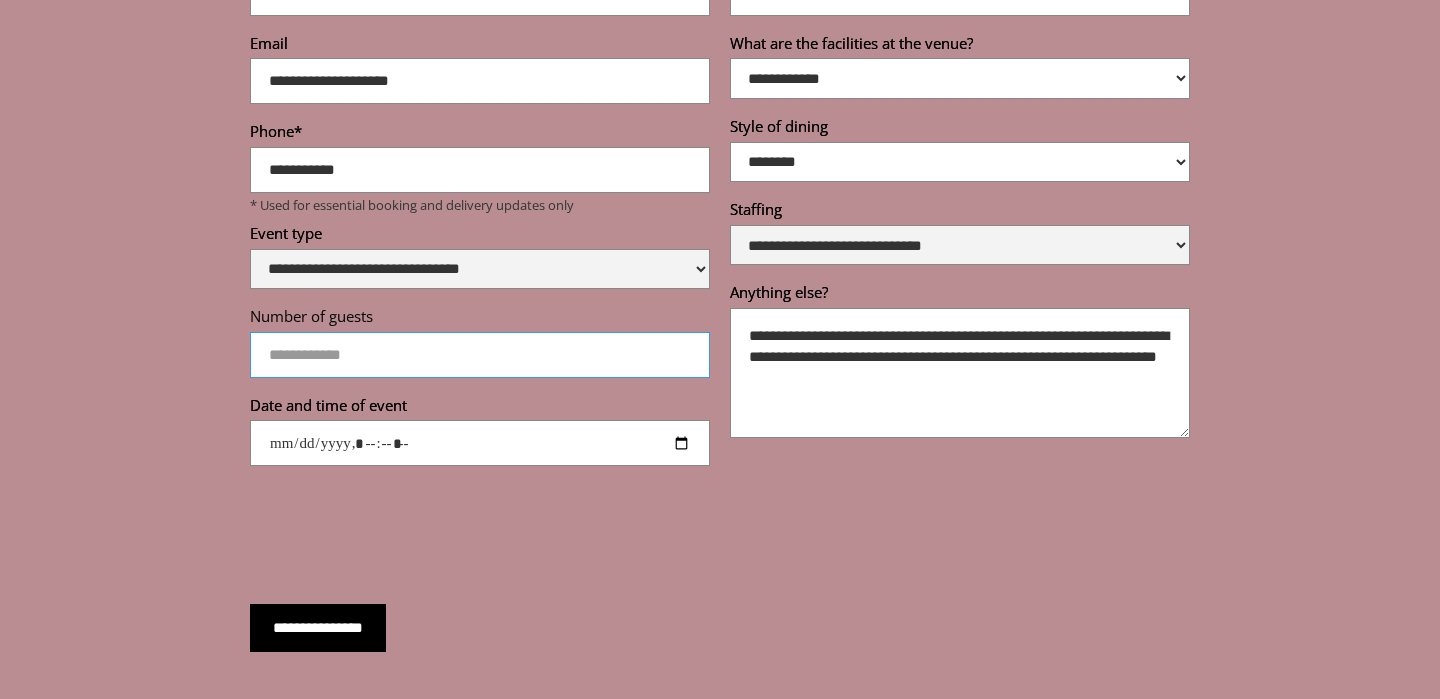 click on "Number of guests" at bounding box center (480, 355) 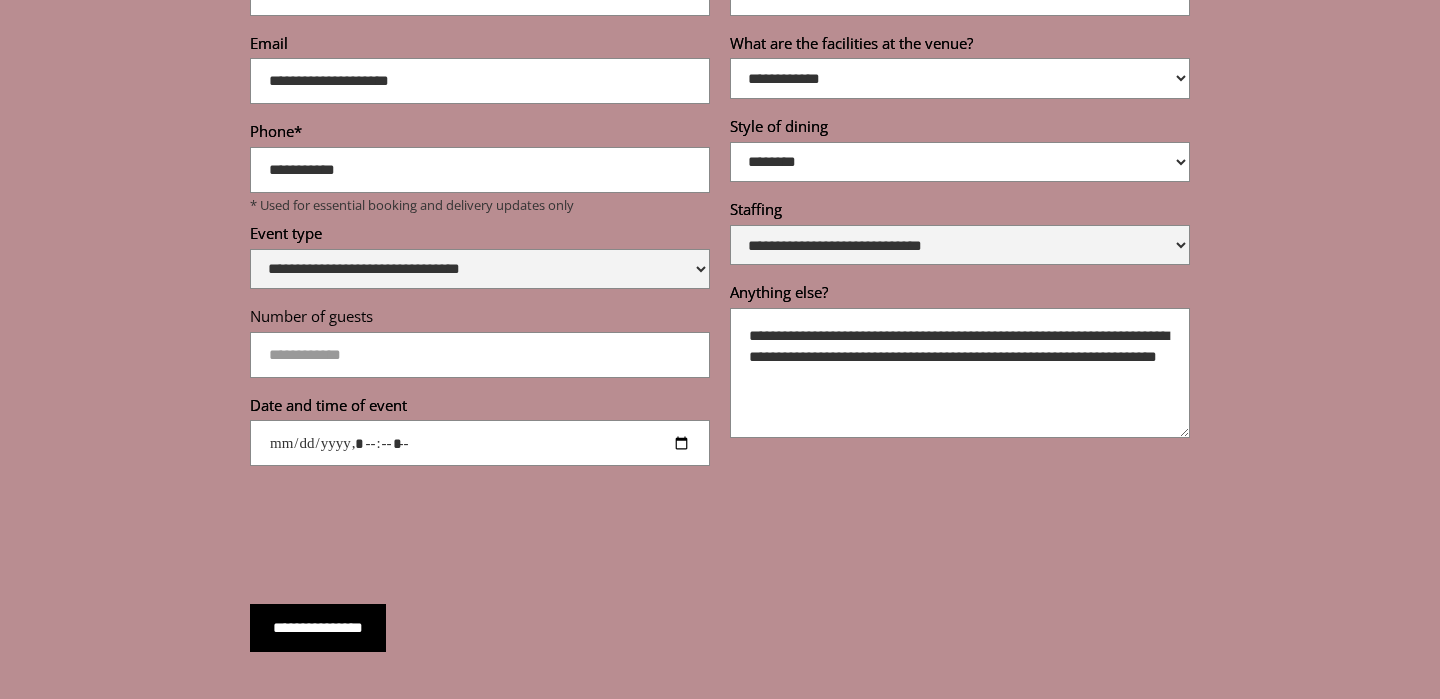 click at bounding box center (720, 535) 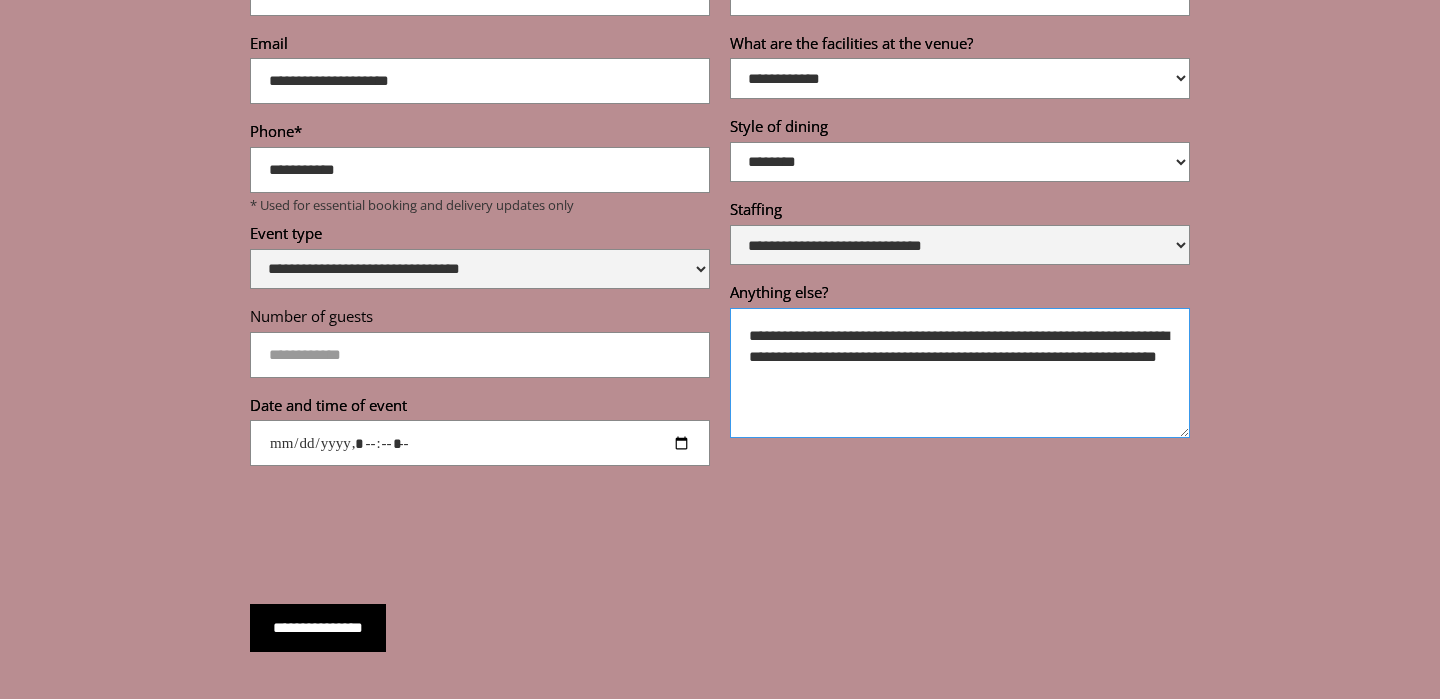 click on "**********" at bounding box center (960, 373) 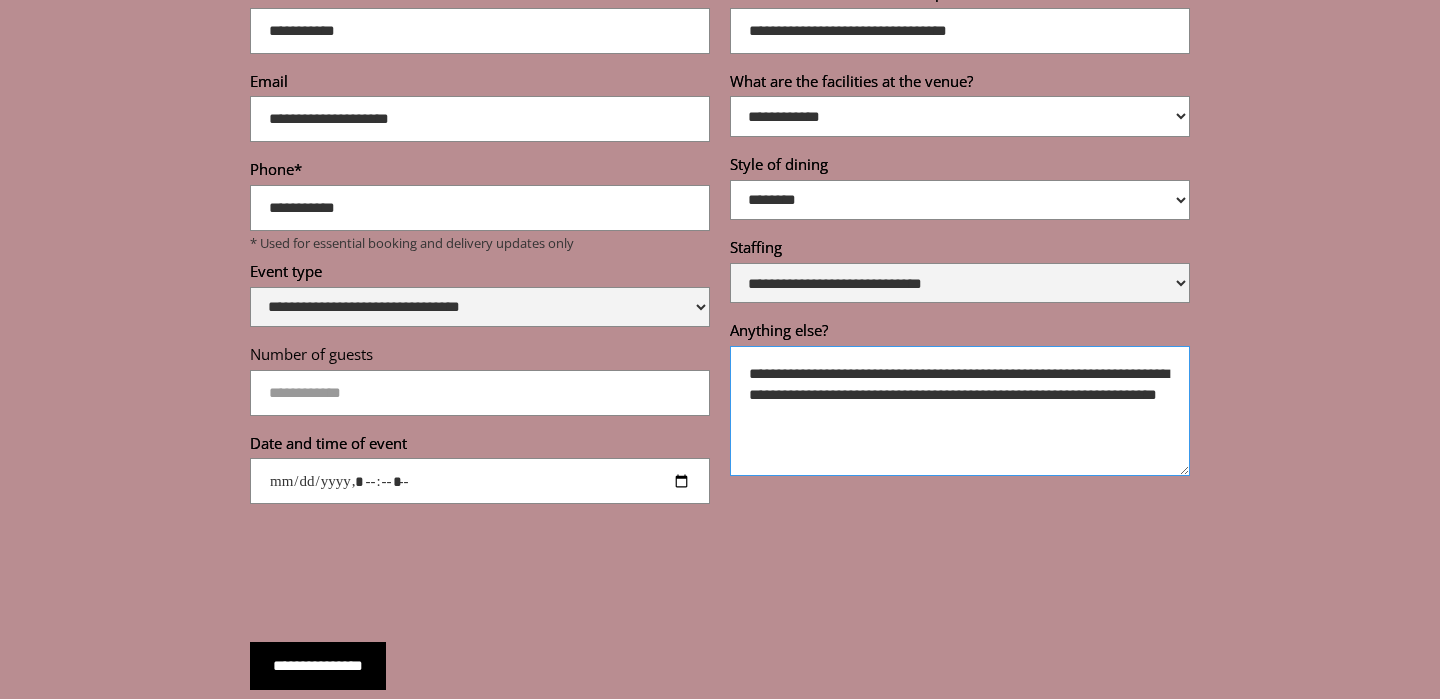 scroll, scrollTop: 6658, scrollLeft: 0, axis: vertical 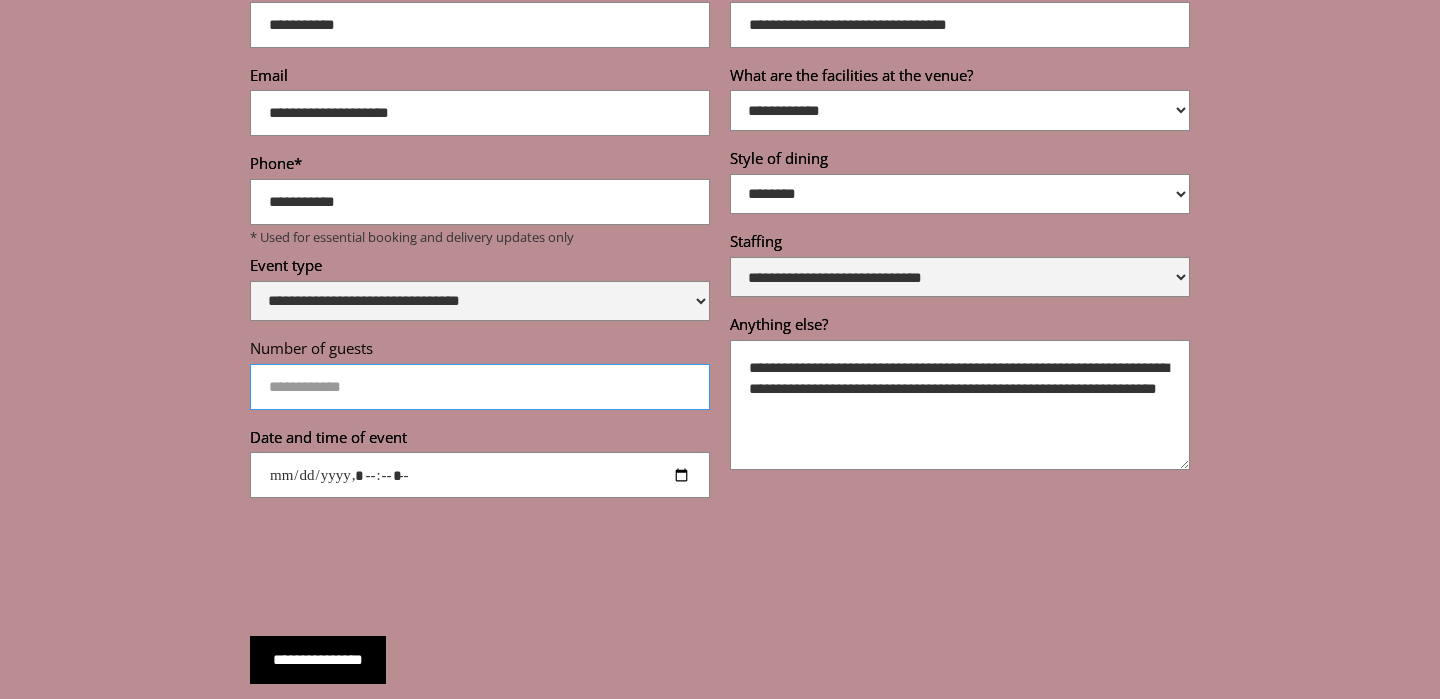 click on "**" at bounding box center (480, 387) 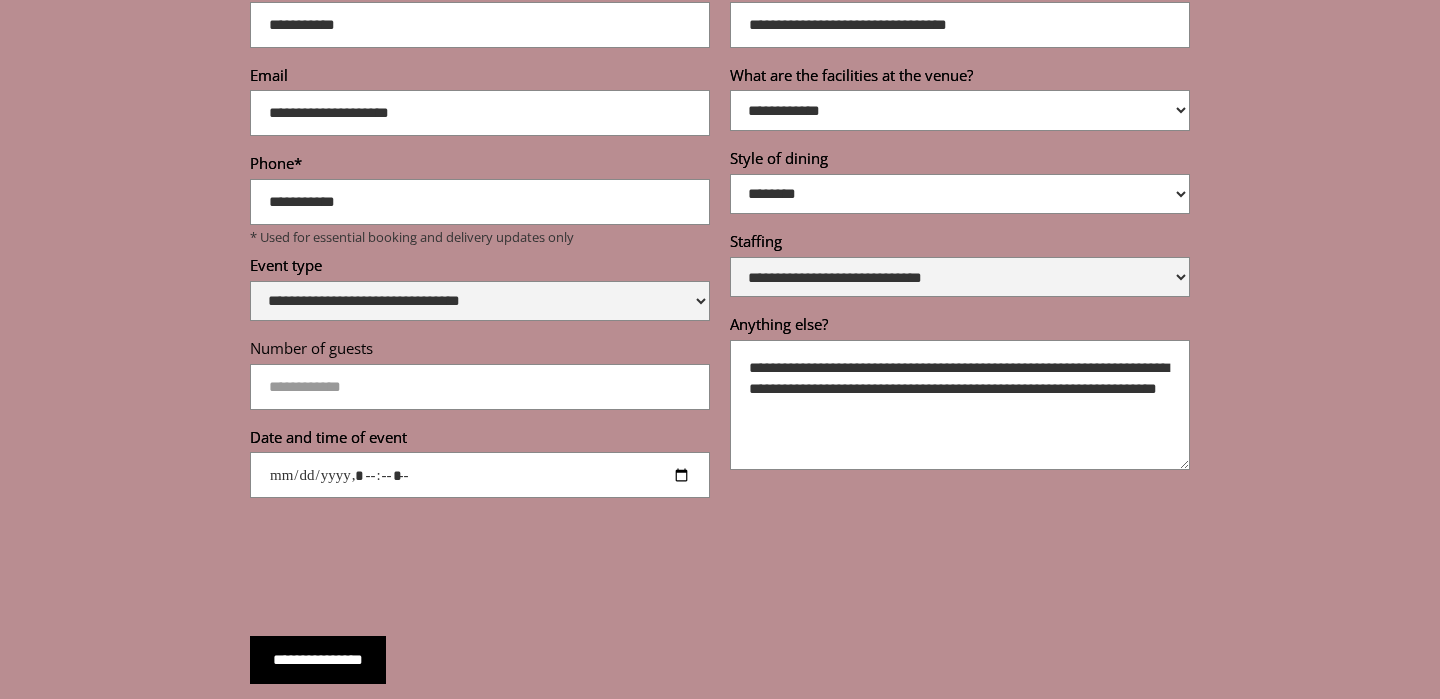 click on "**********" at bounding box center [318, 660] 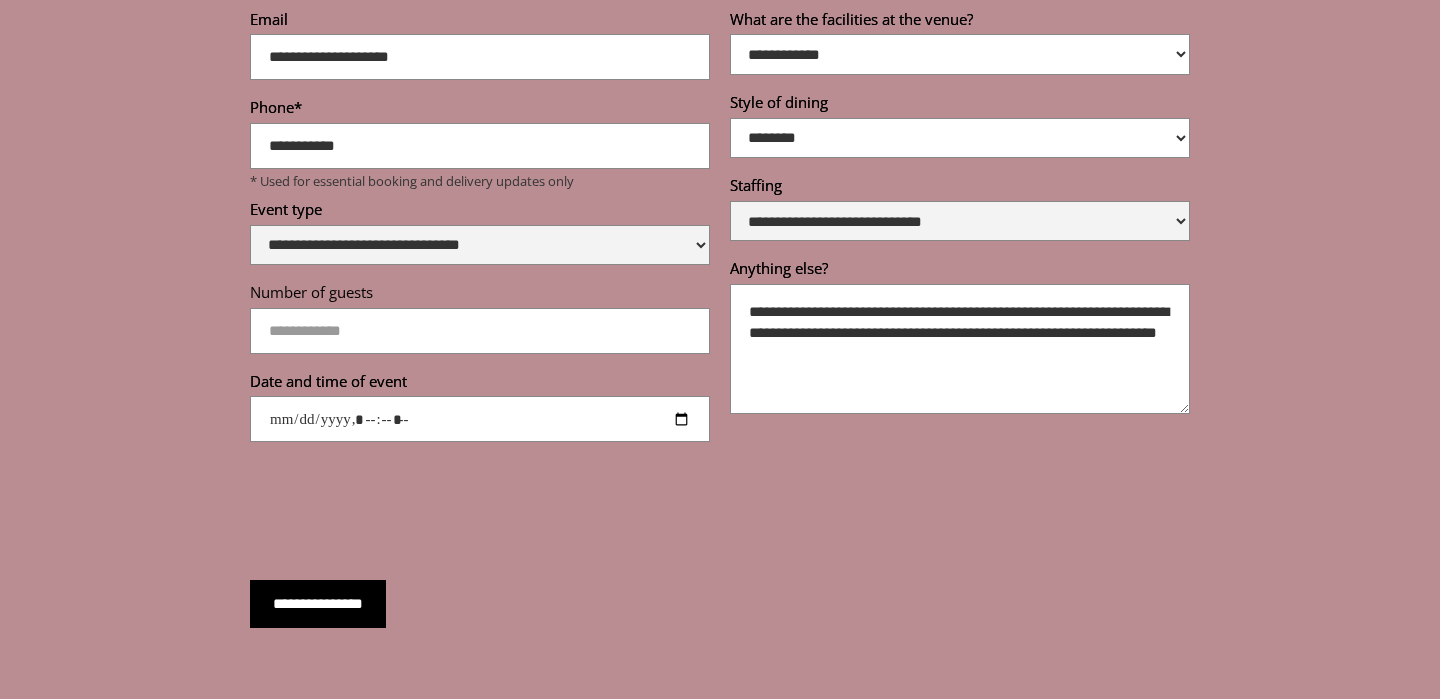 scroll, scrollTop: 7158, scrollLeft: 0, axis: vertical 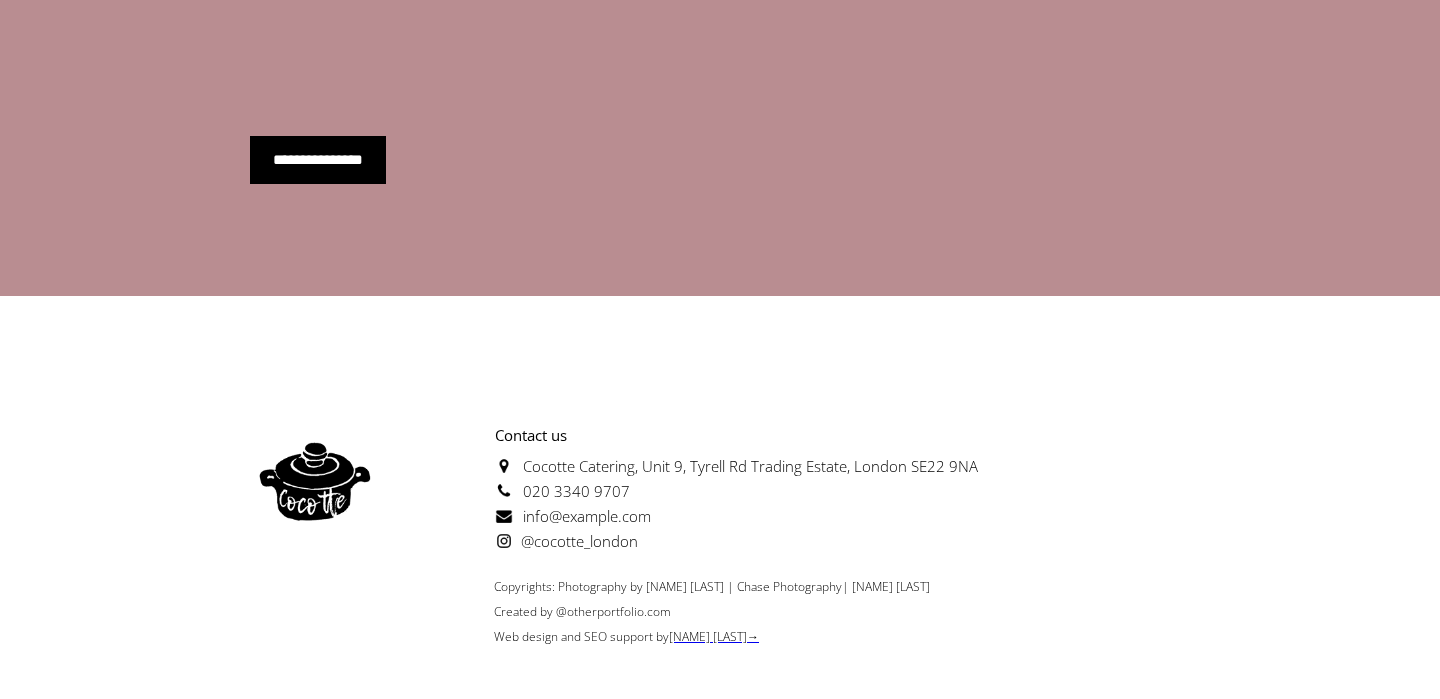 click on "**********" at bounding box center [318, 160] 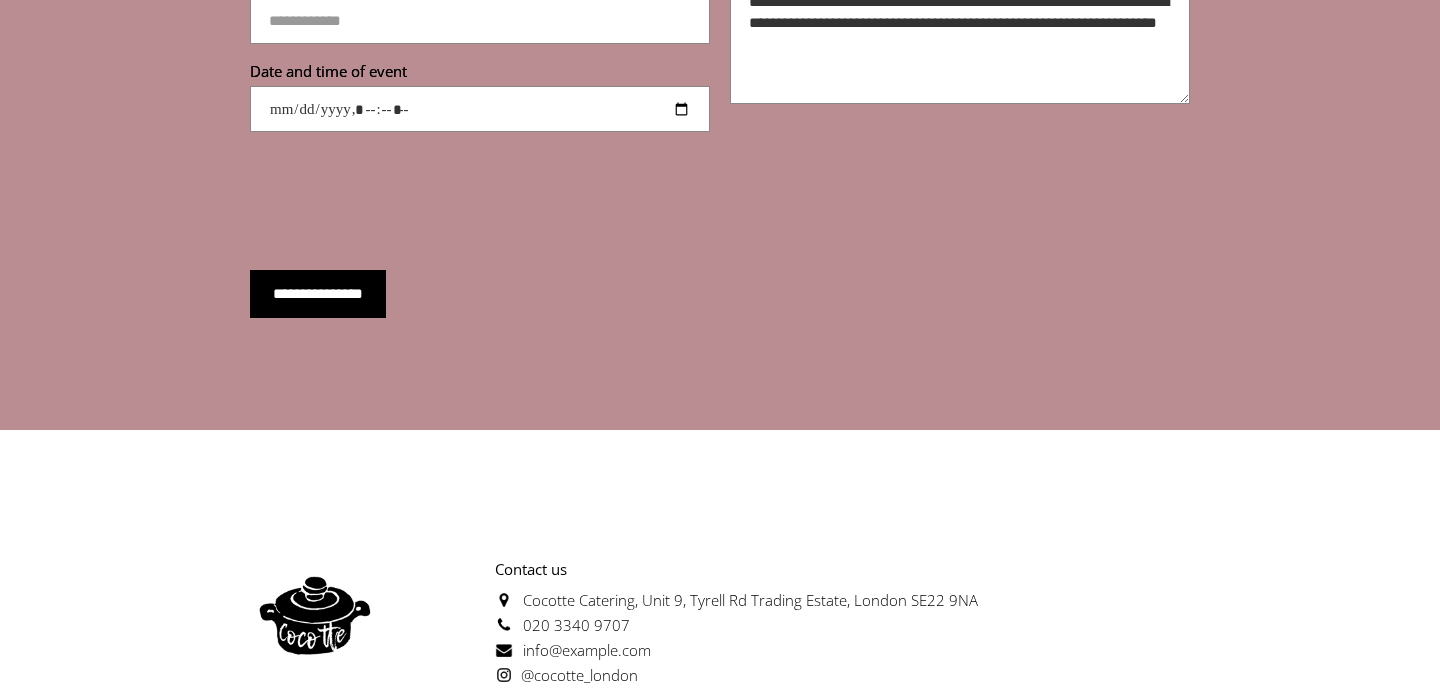scroll, scrollTop: 7016, scrollLeft: 0, axis: vertical 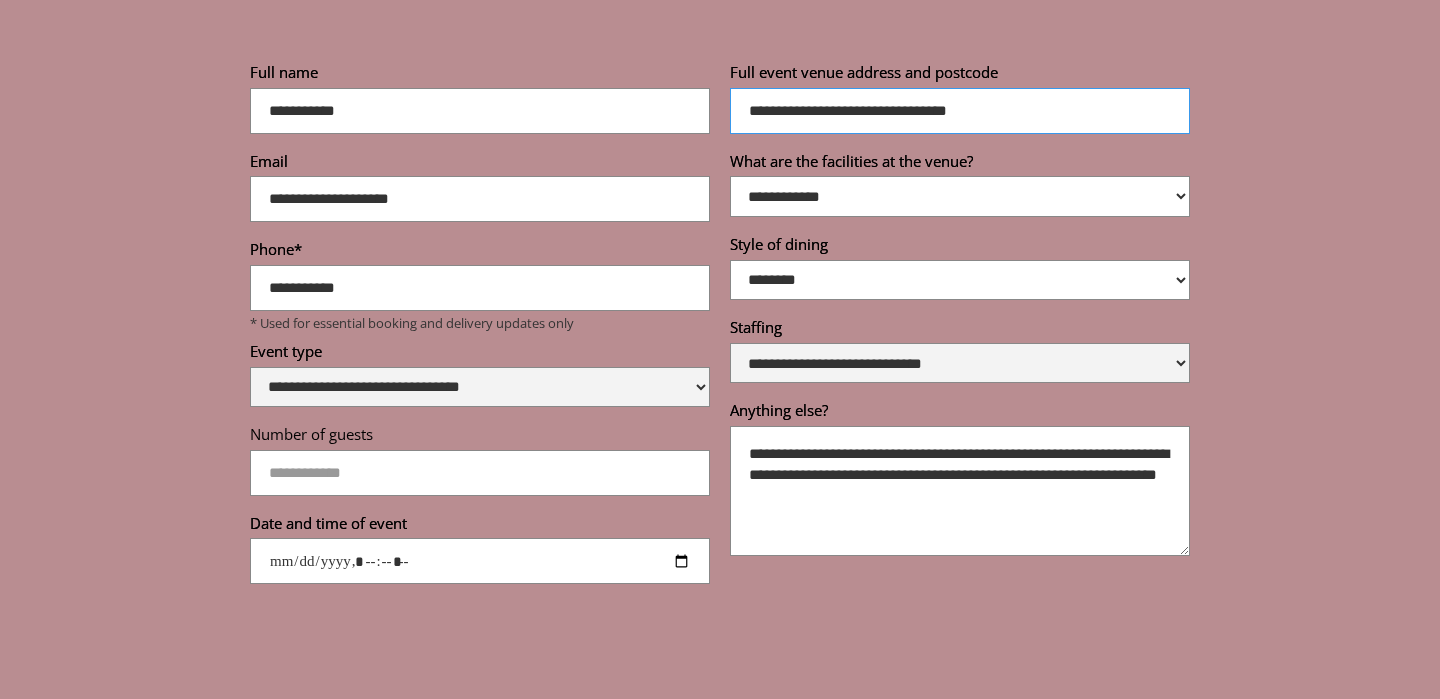 drag, startPoint x: 1055, startPoint y: 65, endPoint x: 701, endPoint y: 62, distance: 354.01273 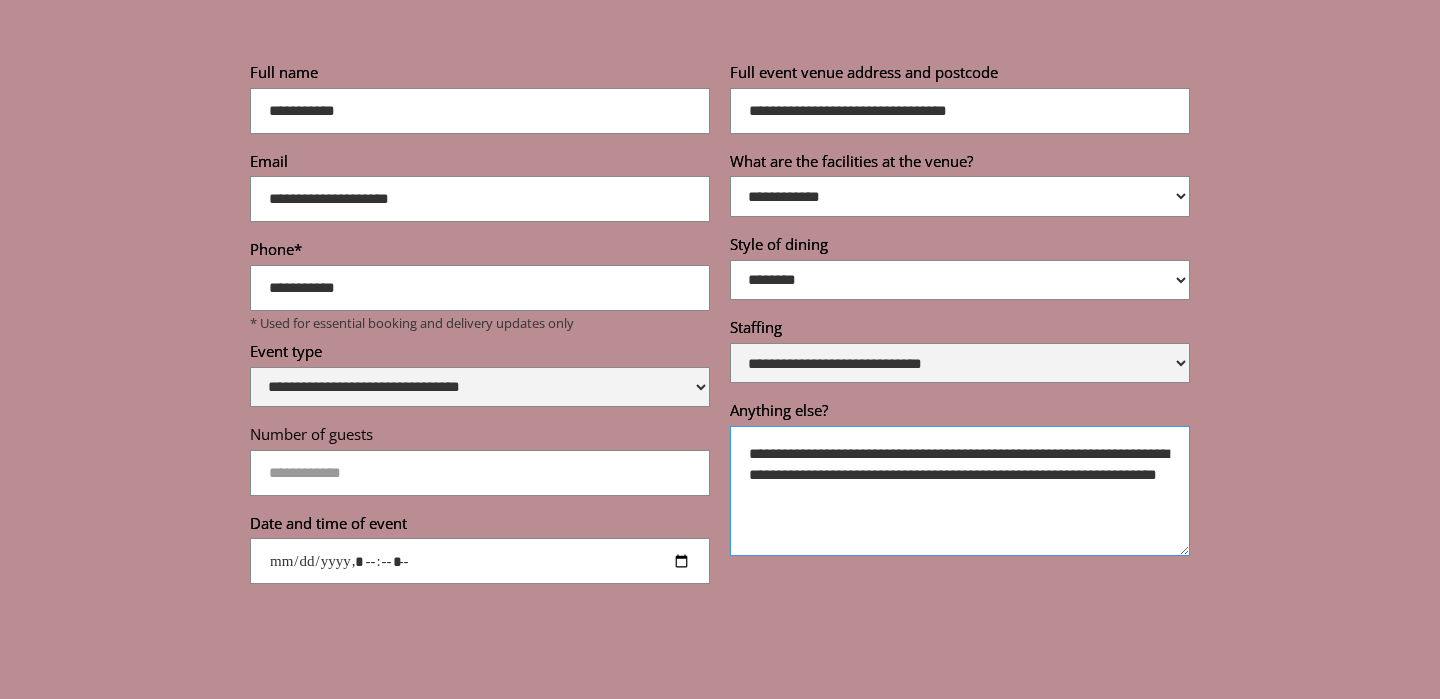 drag, startPoint x: 962, startPoint y: 470, endPoint x: 771, endPoint y: 401, distance: 203.08127 